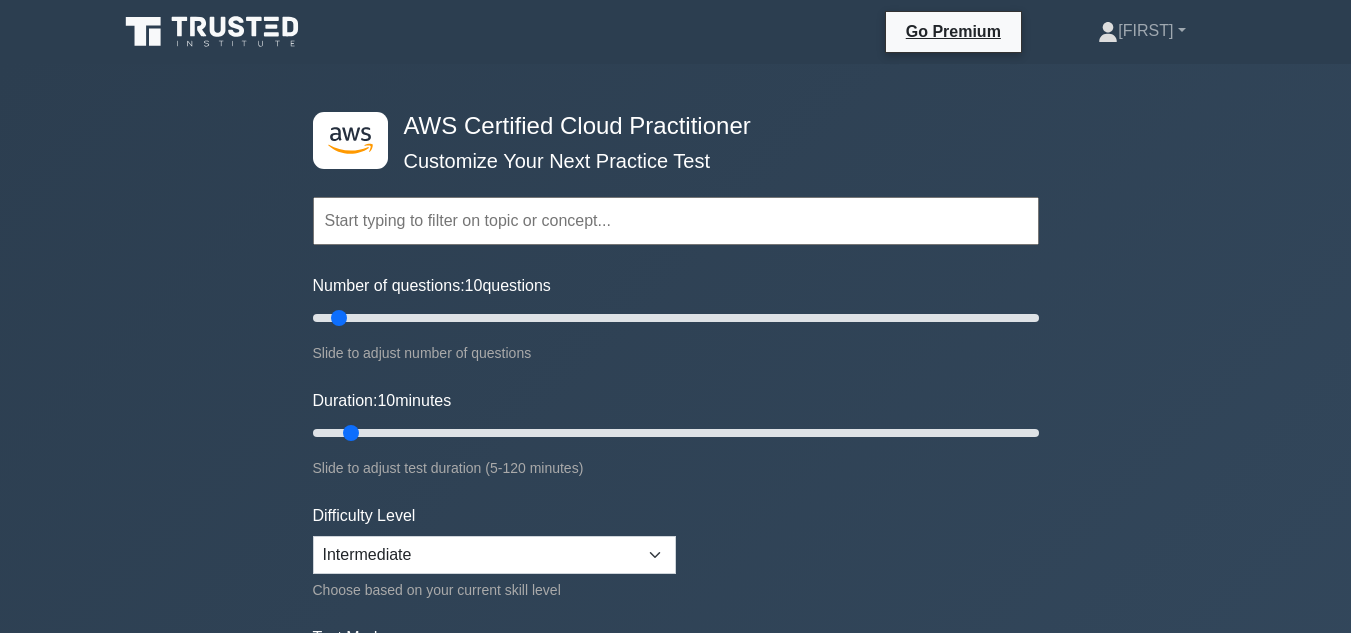 scroll, scrollTop: 0, scrollLeft: 0, axis: both 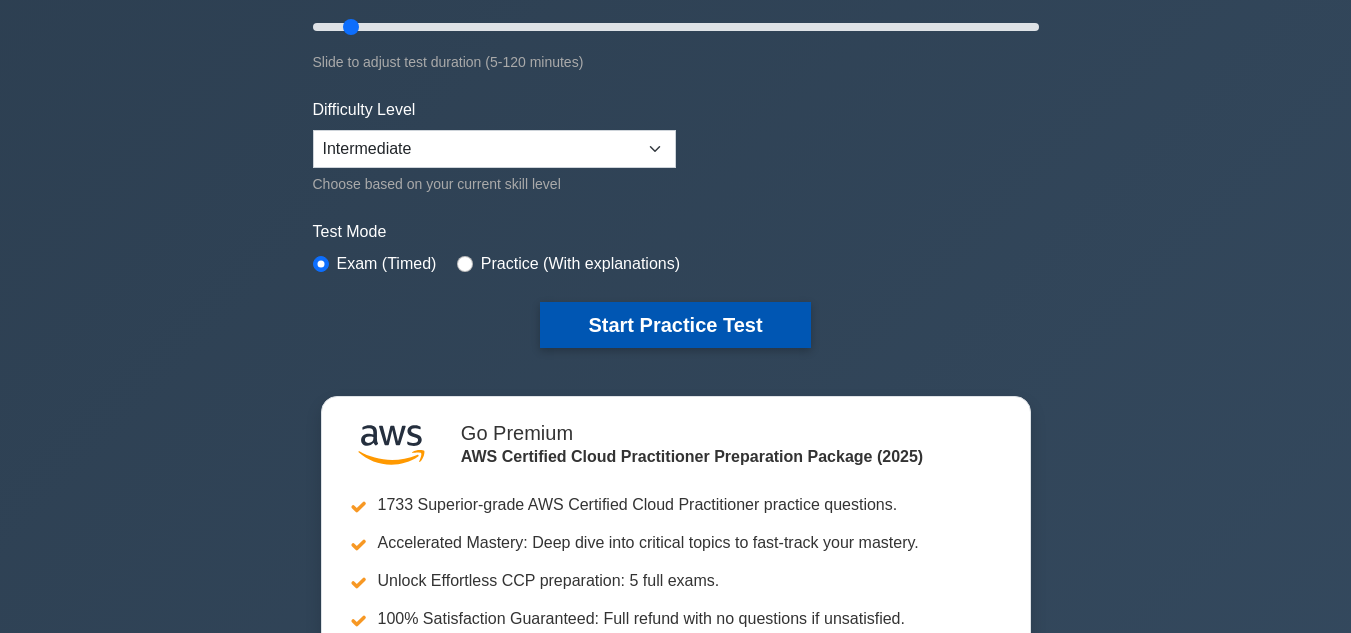 click on "Start Practice Test" at bounding box center [675, 325] 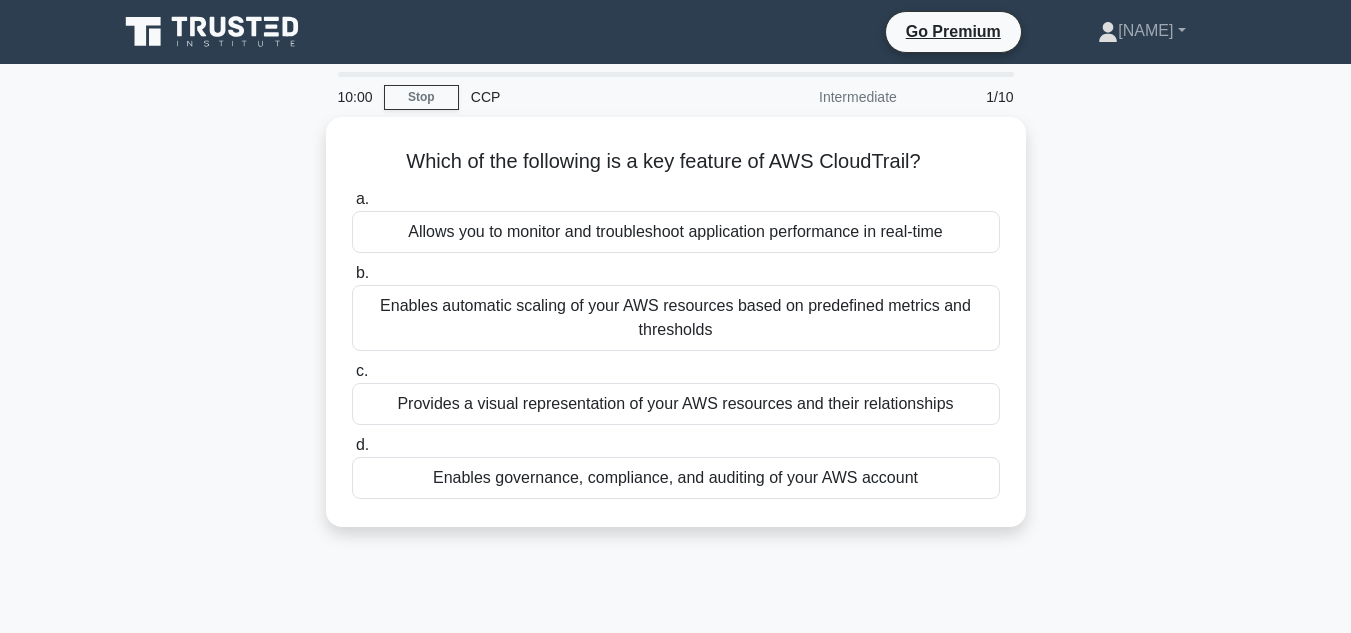 scroll, scrollTop: 0, scrollLeft: 0, axis: both 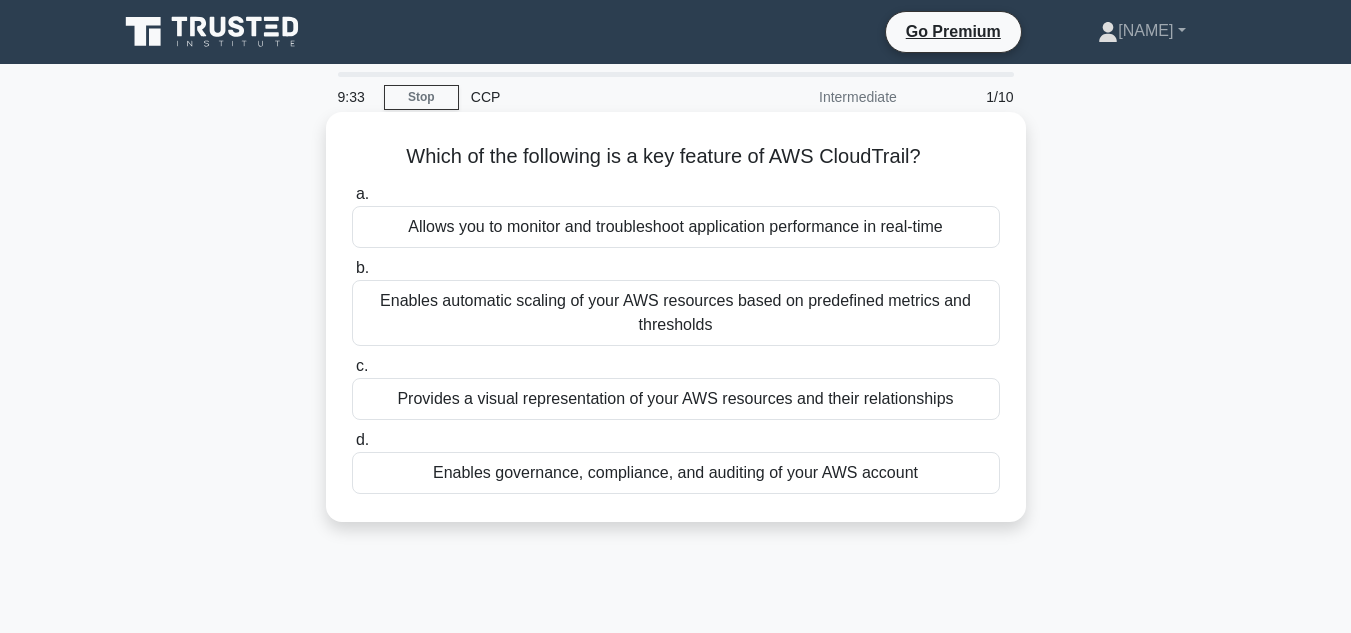 click on "Enables governance, compliance, and auditing of your AWS account" at bounding box center (676, 473) 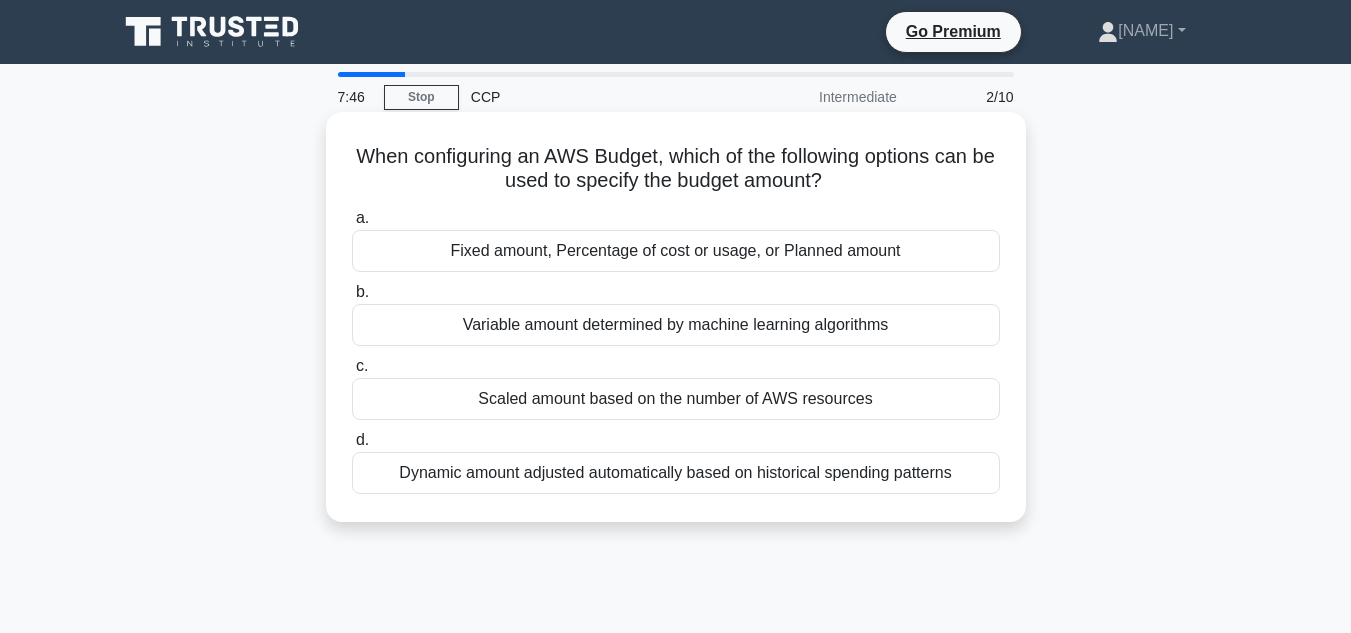 click on "Fixed amount, Percentage of cost or usage, or Planned amount" at bounding box center (676, 251) 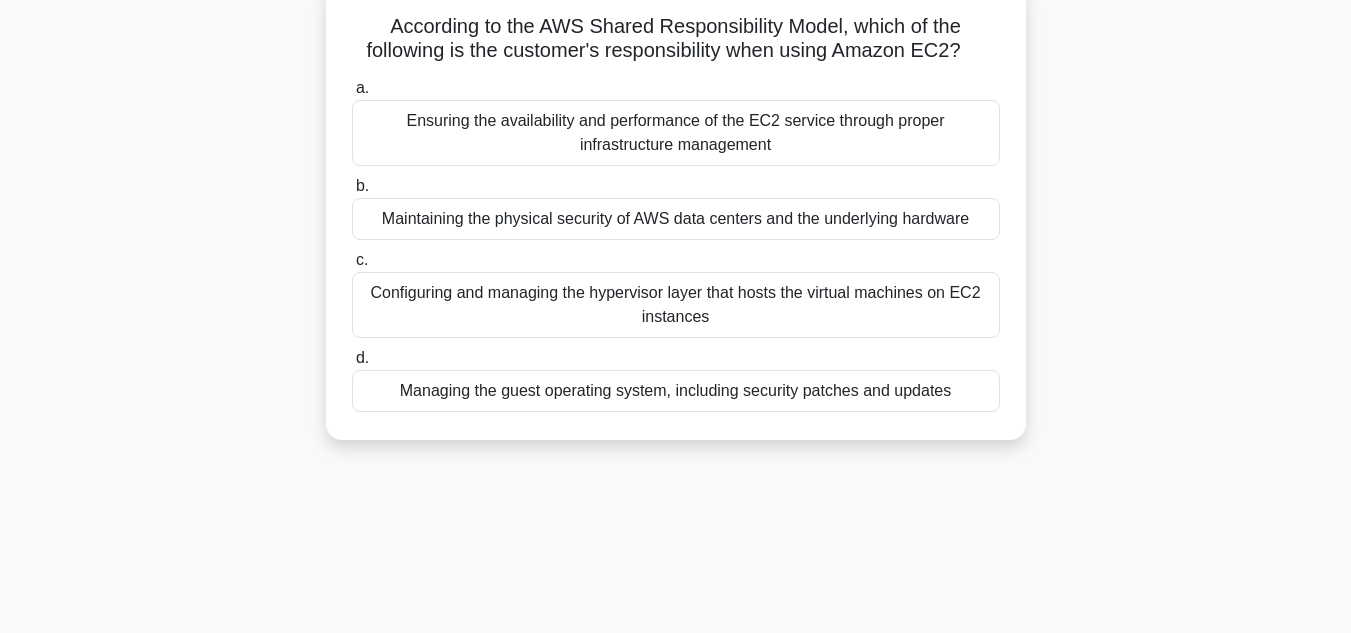 scroll, scrollTop: 129, scrollLeft: 0, axis: vertical 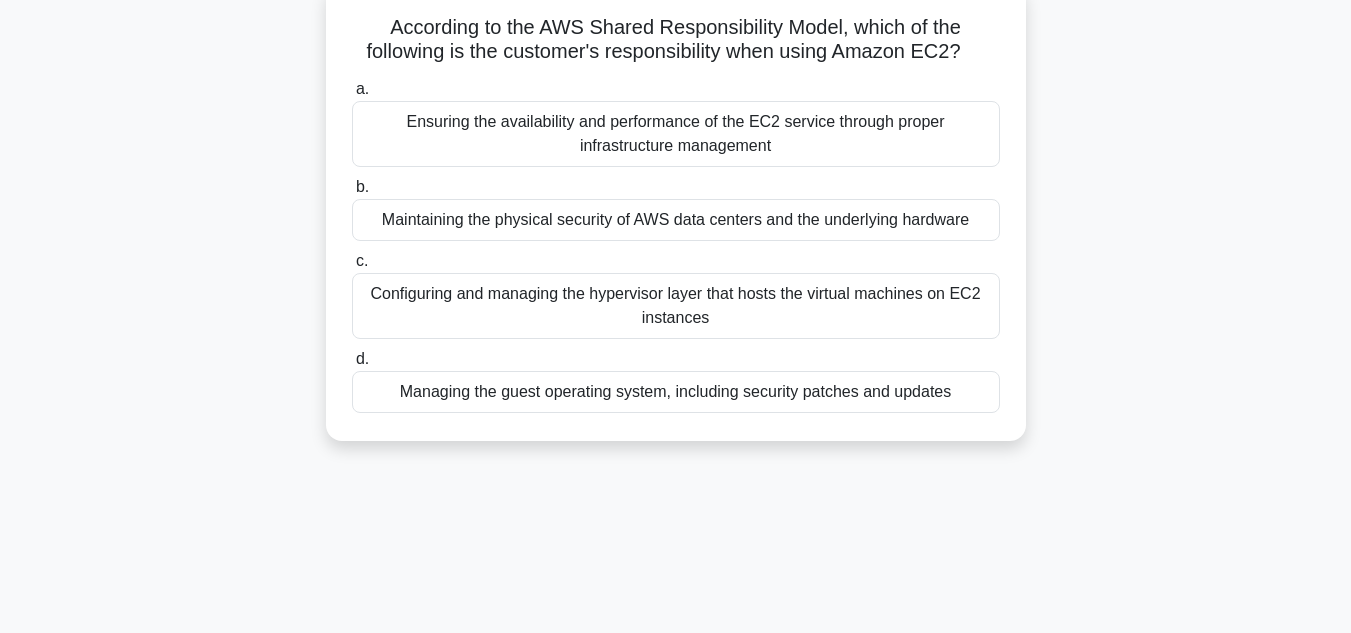 click on "Managing the guest operating system, including security patches and updates" at bounding box center [676, 392] 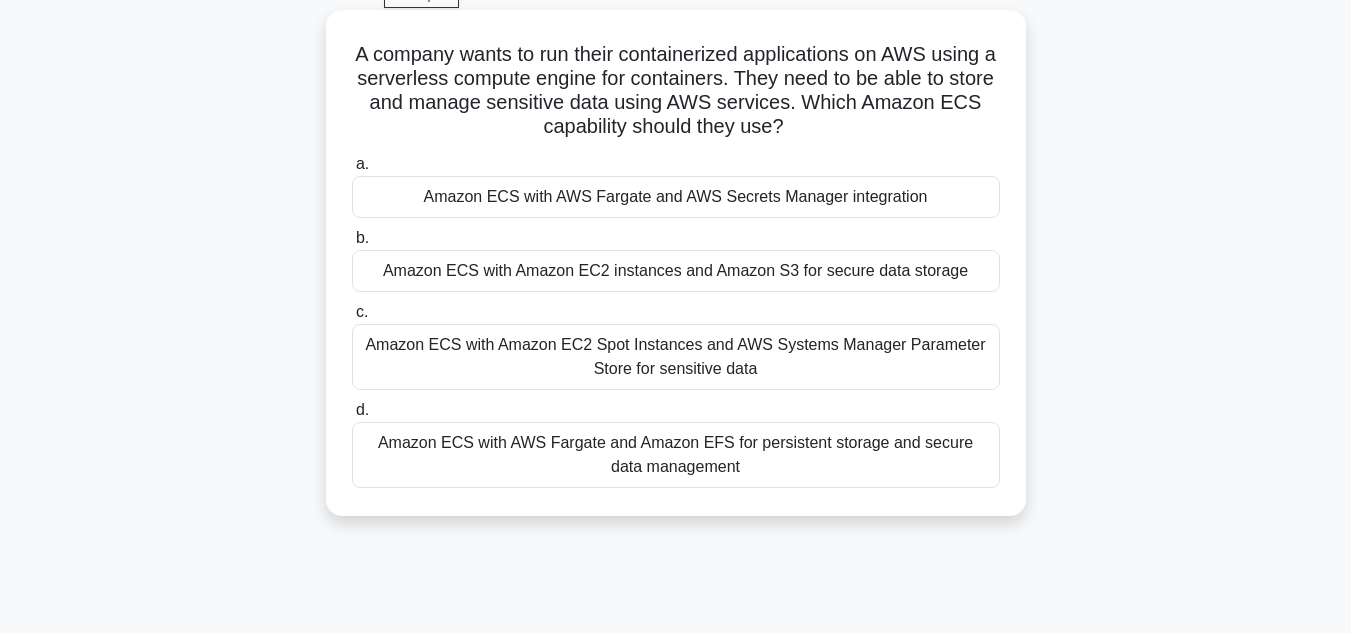 scroll, scrollTop: 101, scrollLeft: 0, axis: vertical 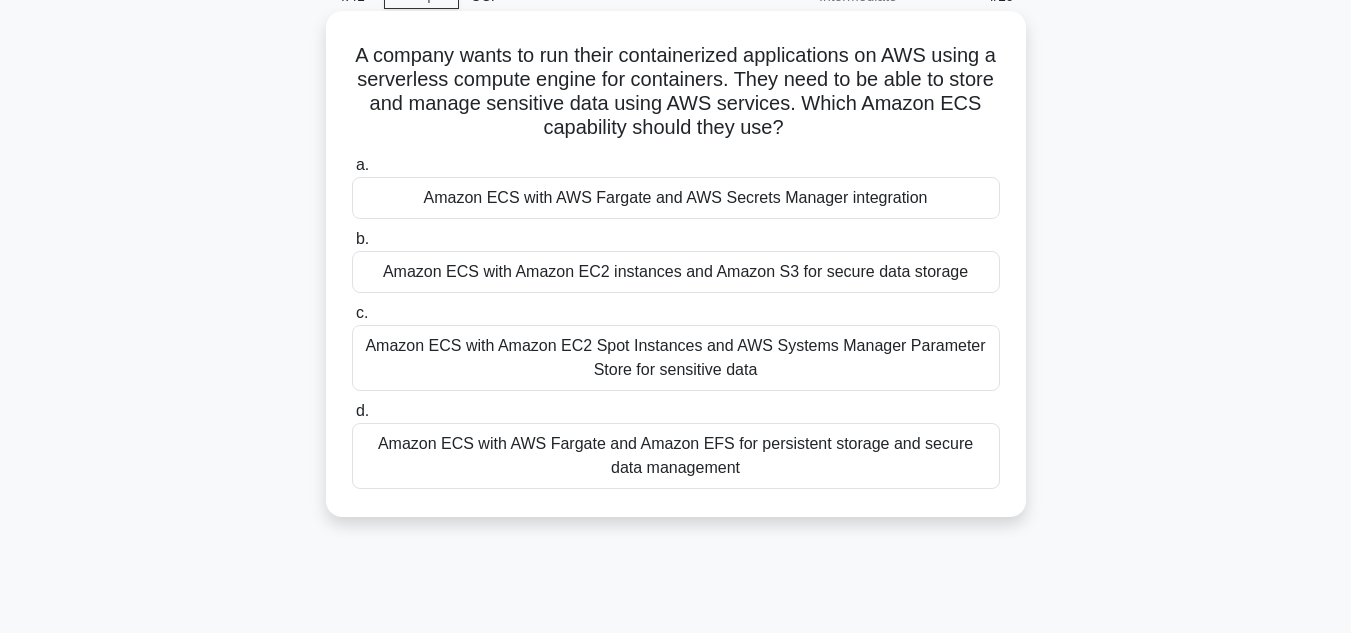 click on "Amazon ECS with AWS Fargate and Amazon EFS for persistent storage and secure data management" at bounding box center (676, 456) 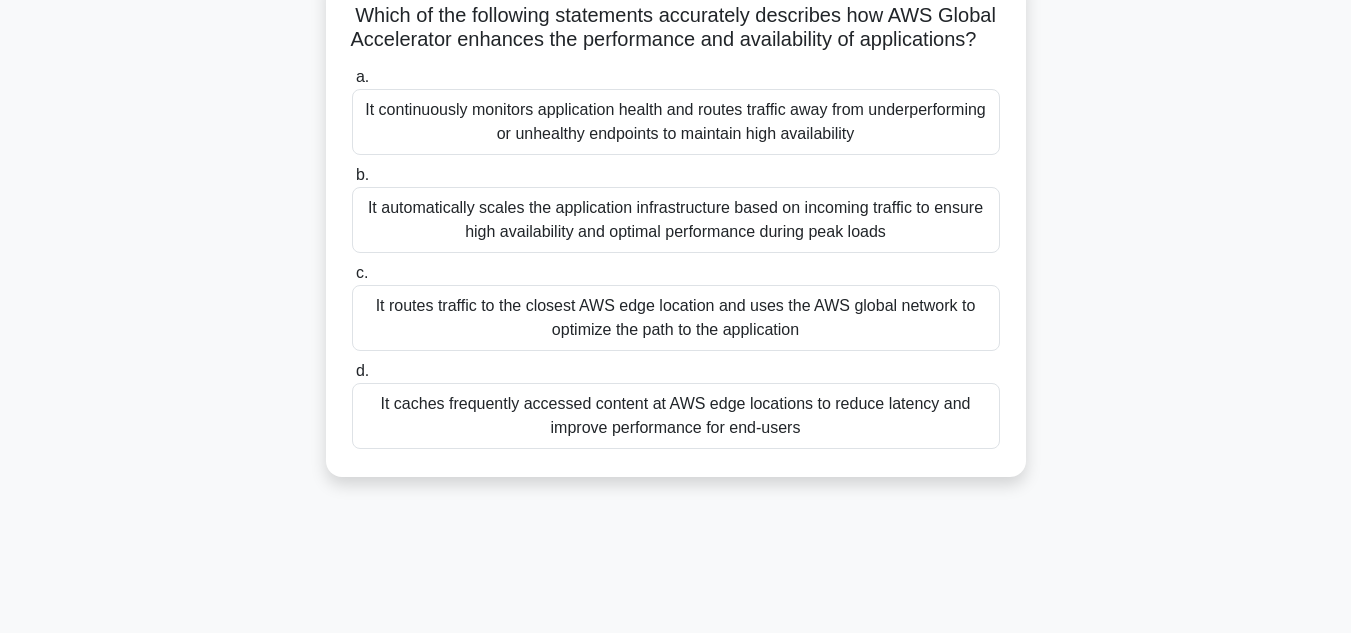 scroll, scrollTop: 144, scrollLeft: 0, axis: vertical 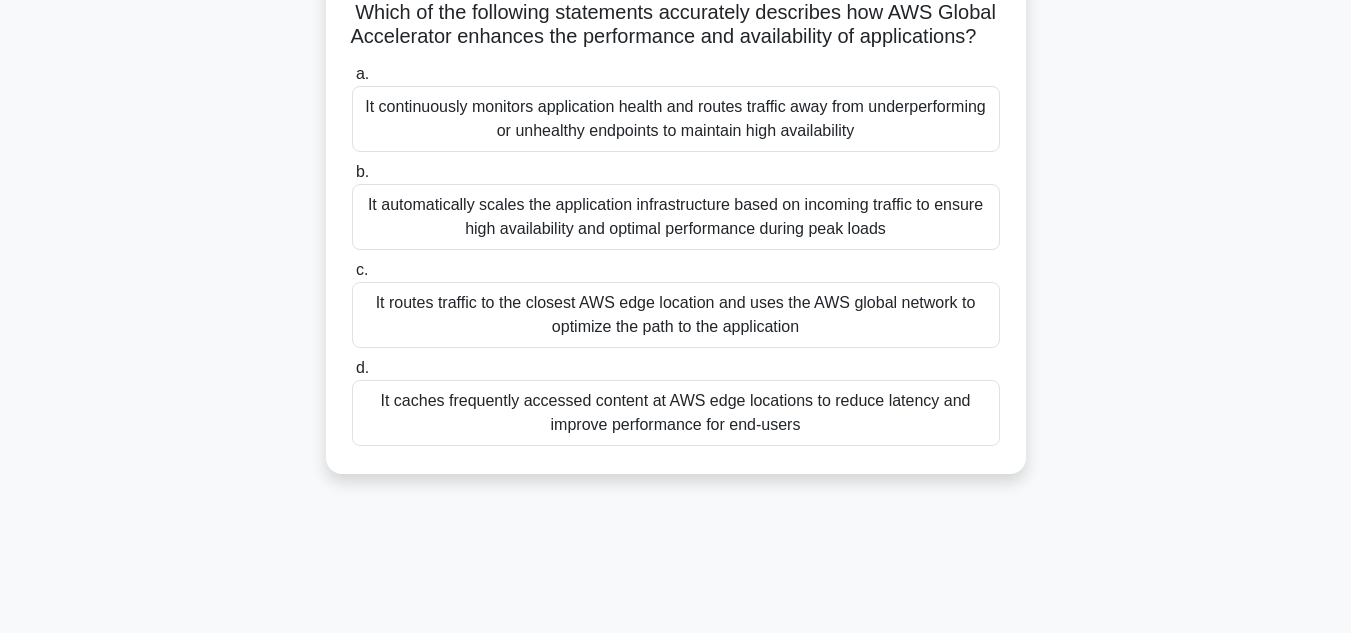 click on "It routes traffic to the closest AWS edge location and uses the AWS global network to optimize the path to the application" at bounding box center [676, 315] 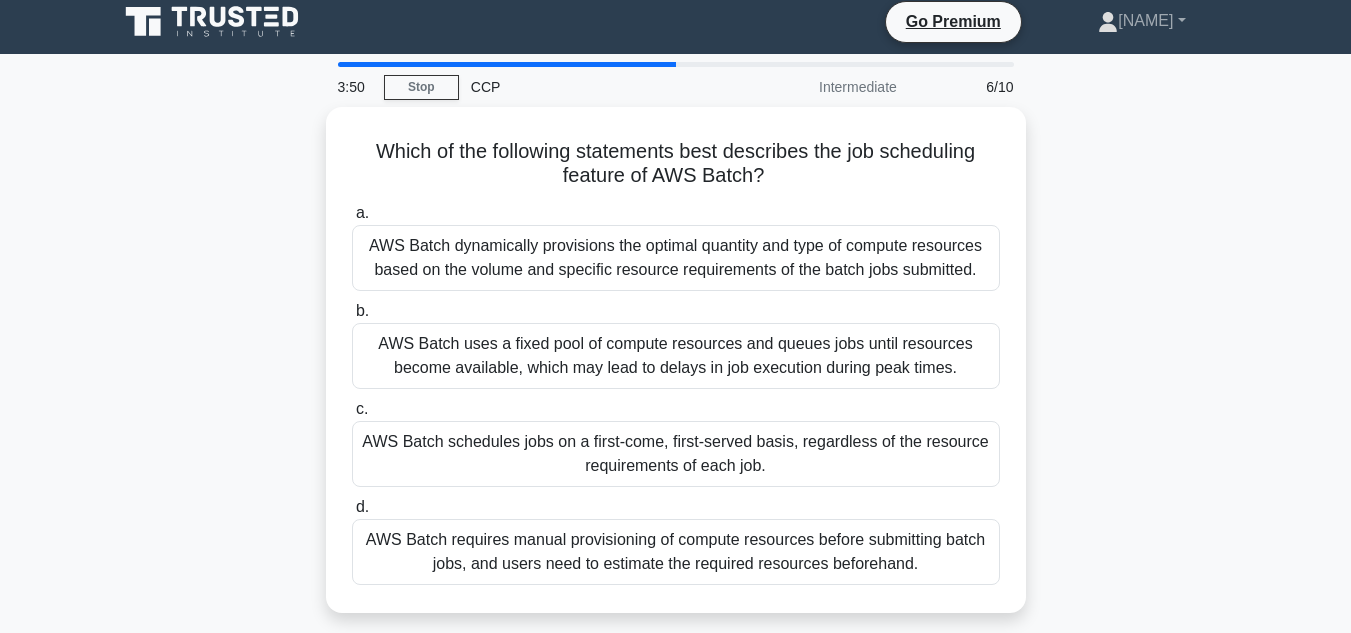 scroll, scrollTop: 0, scrollLeft: 0, axis: both 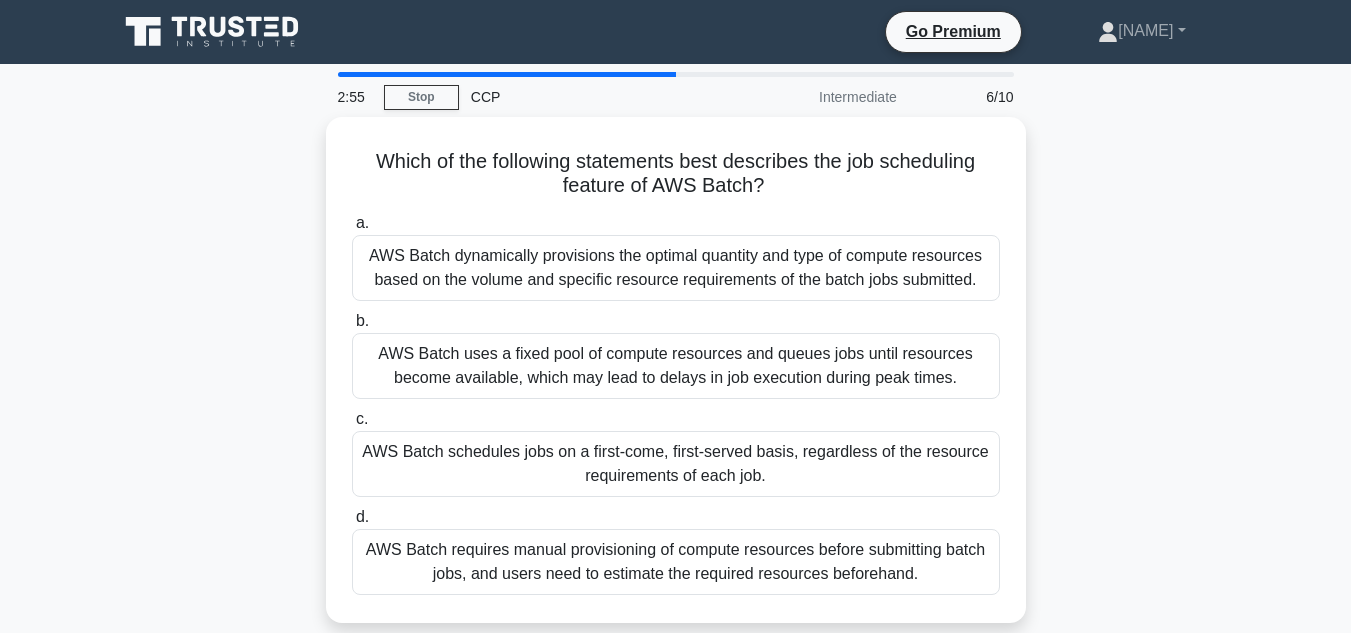 click on "Which of the following statements best describes the job scheduling feature of AWS Batch?
.spinner_0XTQ{transform-origin:center;animation:spinner_y6GP .75s linear infinite}@keyframes spinner_y6GP{100%{transform:rotate(360deg)}}
a.
AWS Batch dynamically provisions the optimal quantity and type of compute resources based on the volume and specific resource requirements of the batch jobs submitted." at bounding box center [676, 382] 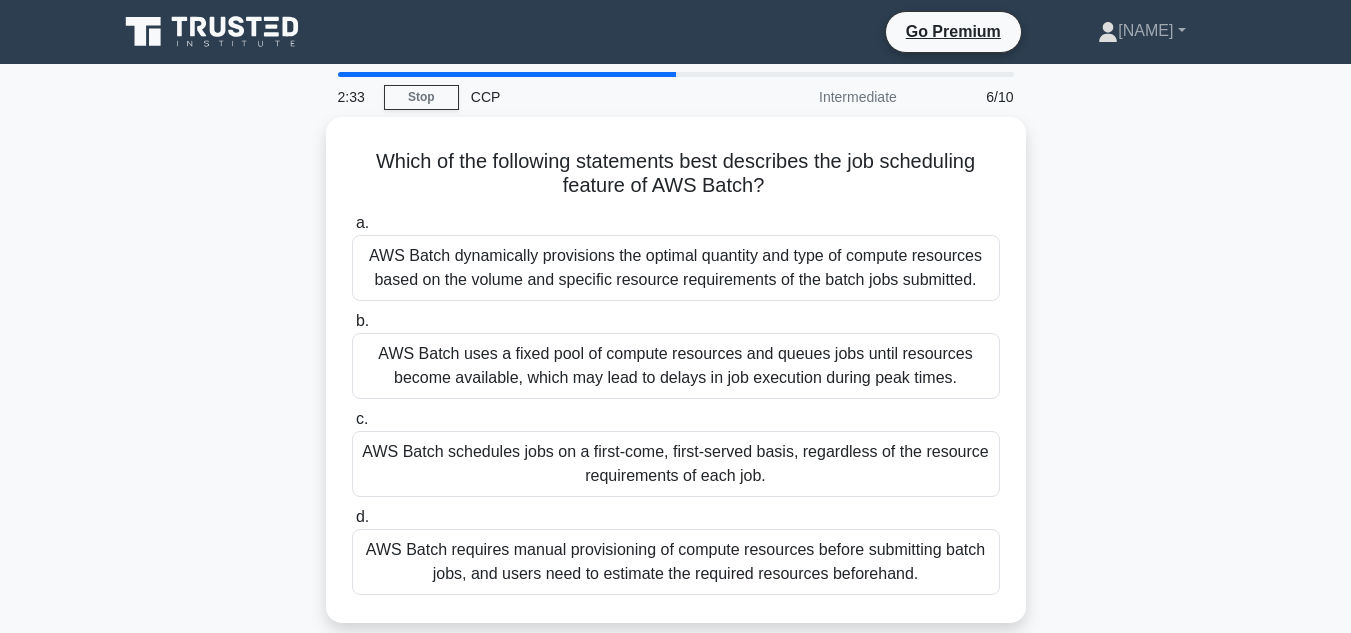 click on "Which of the following statements best describes the job scheduling feature of AWS Batch?
.spinner_0XTQ{transform-origin:center;animation:spinner_y6GP .75s linear infinite}@keyframes spinner_y6GP{100%{transform:rotate(360deg)}}
a.
AWS Batch dynamically provisions the optimal quantity and type of compute resources based on the volume and specific resource requirements of the batch jobs submitted." at bounding box center [676, 382] 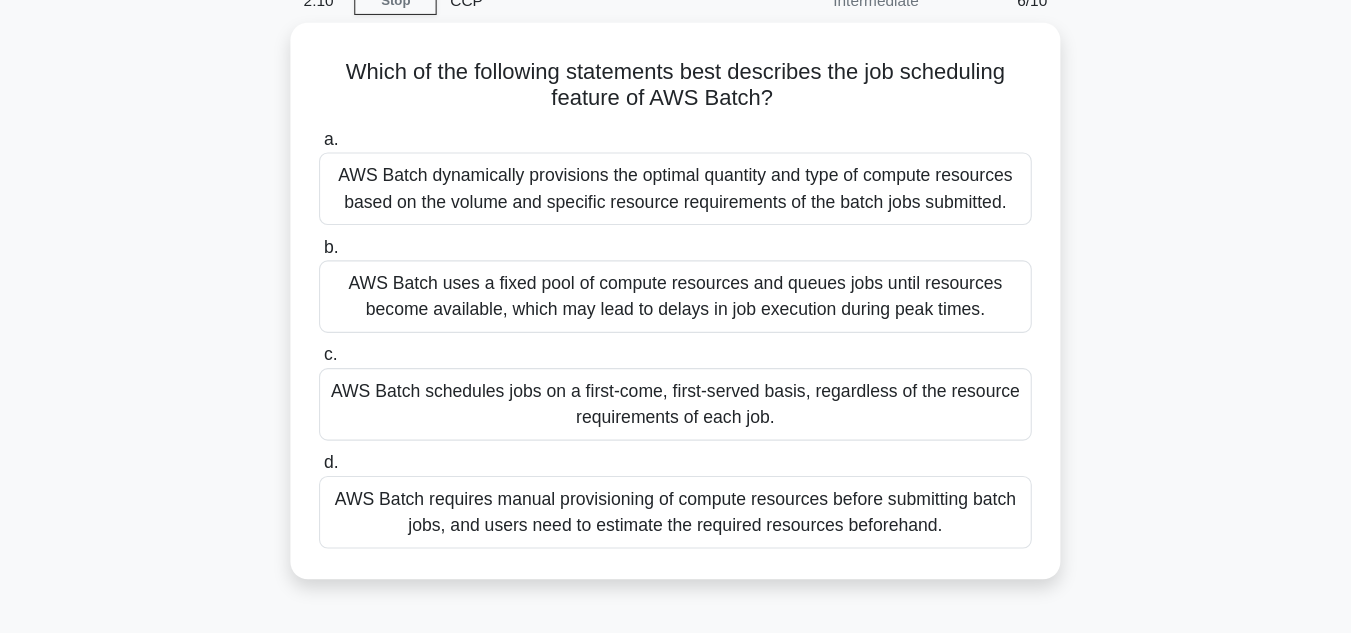 scroll, scrollTop: 96, scrollLeft: 0, axis: vertical 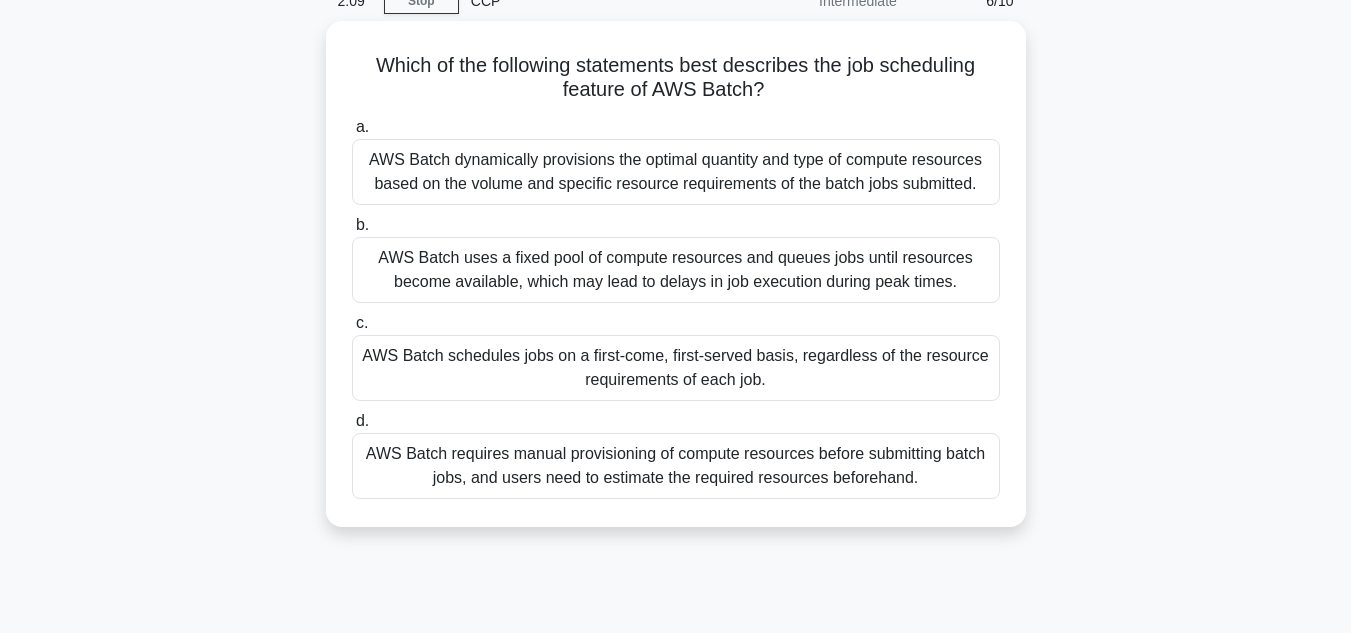click on "Which of the following statements best describes the job scheduling feature of AWS Batch?
.spinner_0XTQ{transform-origin:center;animation:spinner_y6GP .75s linear infinite}@keyframes spinner_y6GP{100%{transform:rotate(360deg)}}
a.
AWS Batch dynamically provisions the optimal quantity and type of compute resources based on the volume and specific resource requirements of the batch jobs submitted." at bounding box center [676, 286] 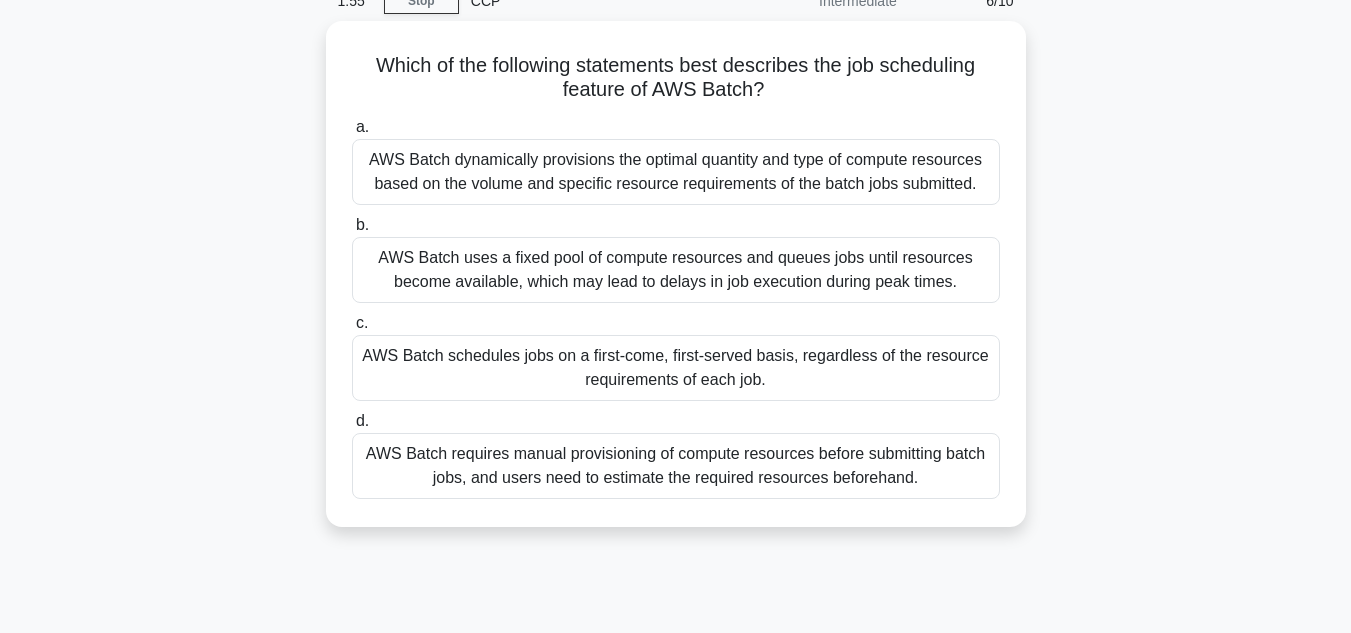 scroll, scrollTop: 94, scrollLeft: 0, axis: vertical 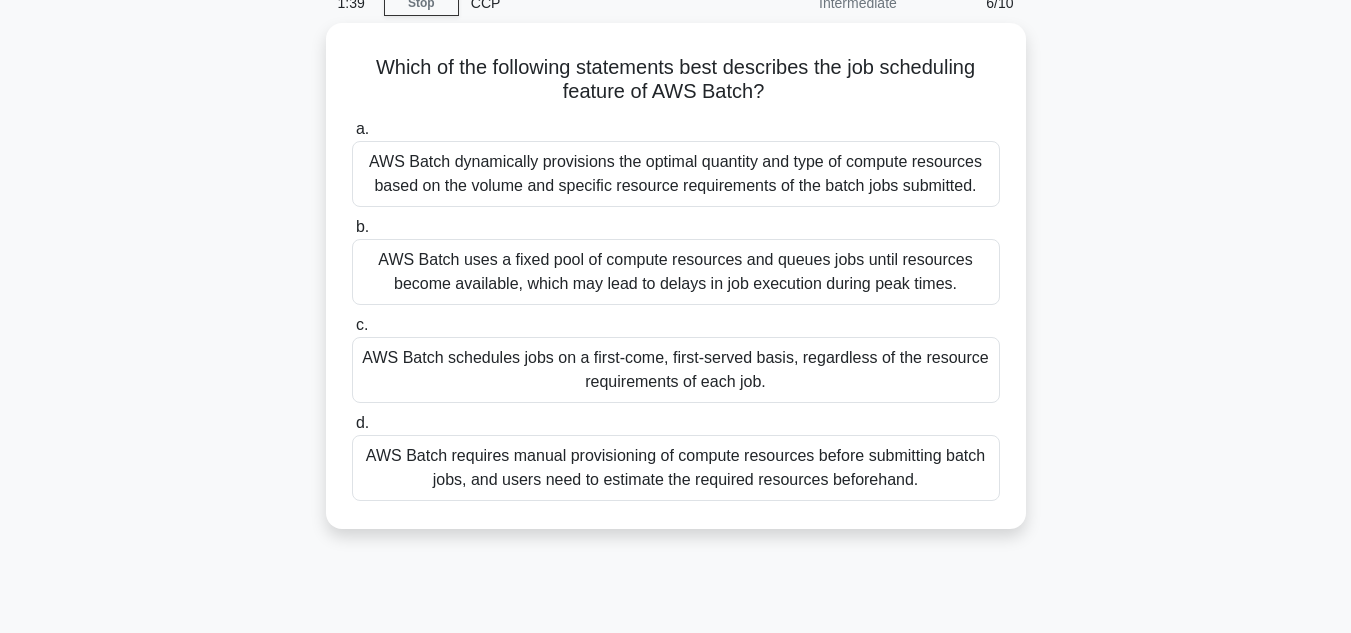 click on "Which of the following statements best describes the job scheduling feature of AWS Batch?
.spinner_0XTQ{transform-origin:center;animation:spinner_y6GP .75s linear infinite}@keyframes spinner_y6GP{100%{transform:rotate(360deg)}}
a.
AWS Batch dynamically provisions the optimal quantity and type of compute resources based on the volume and specific resource requirements of the batch jobs submitted." at bounding box center (676, 288) 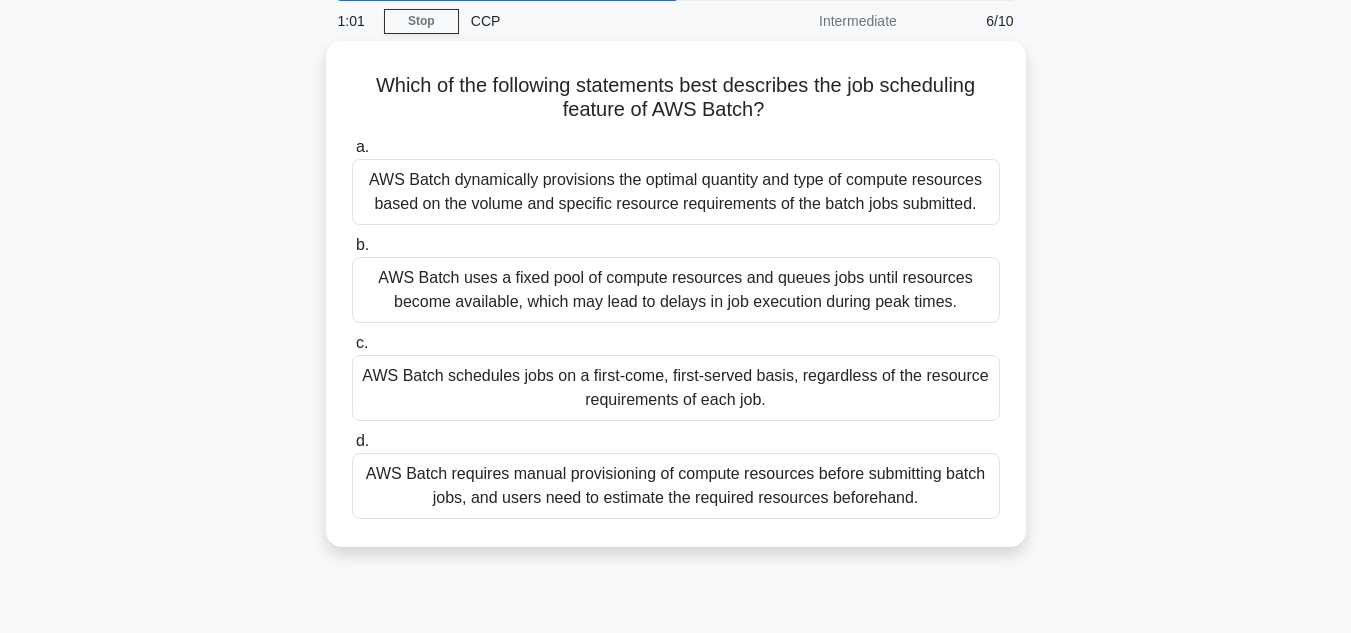 scroll, scrollTop: 78, scrollLeft: 0, axis: vertical 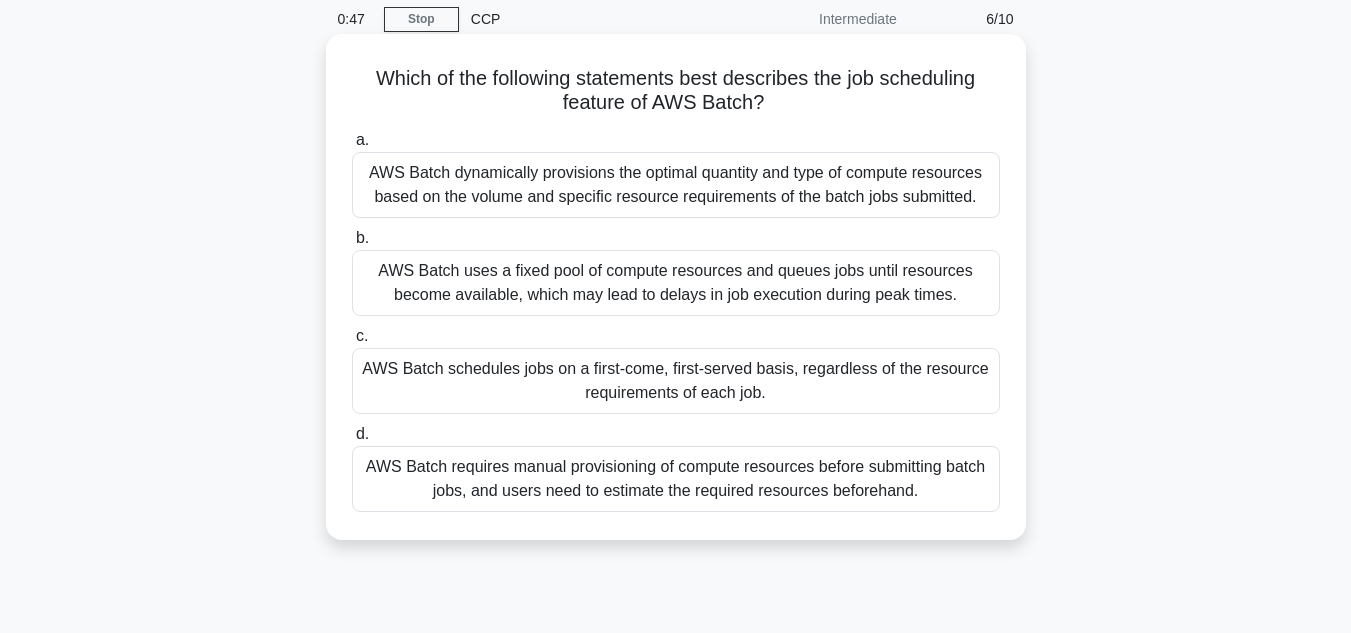 click on "AWS Batch dynamically provisions the optimal quantity and type of compute resources based on the volume and specific resource requirements of the batch jobs submitted." at bounding box center (676, 185) 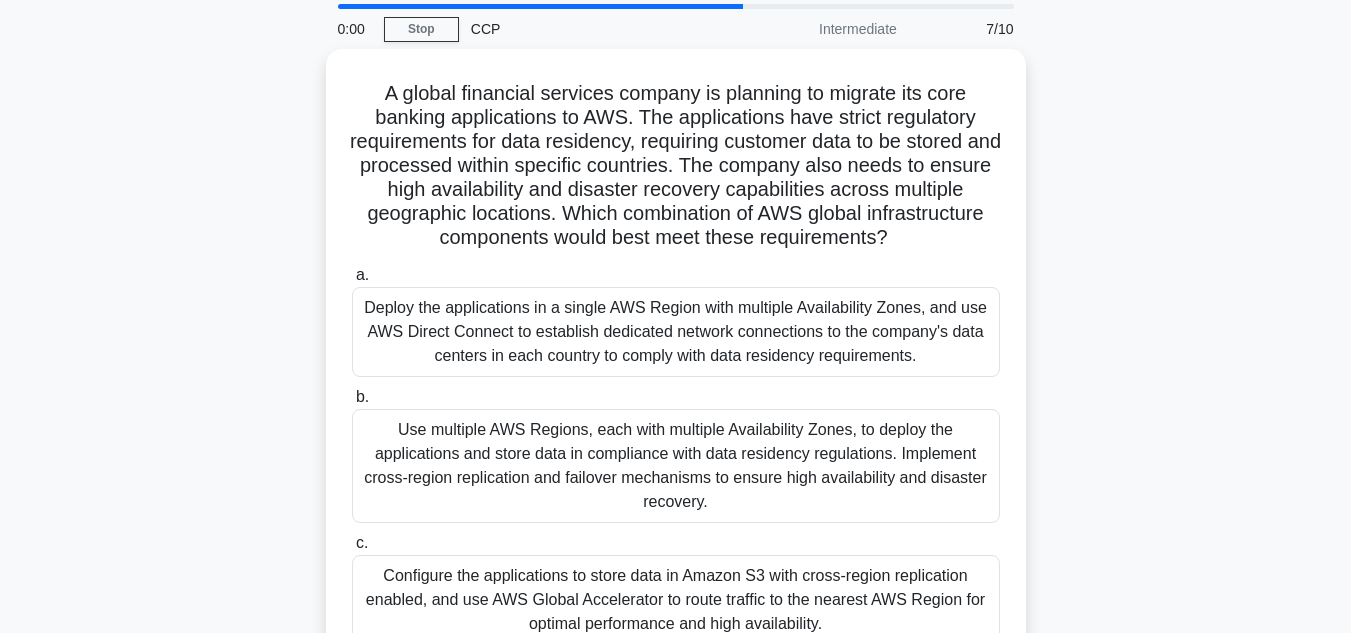 scroll, scrollTop: 69, scrollLeft: 0, axis: vertical 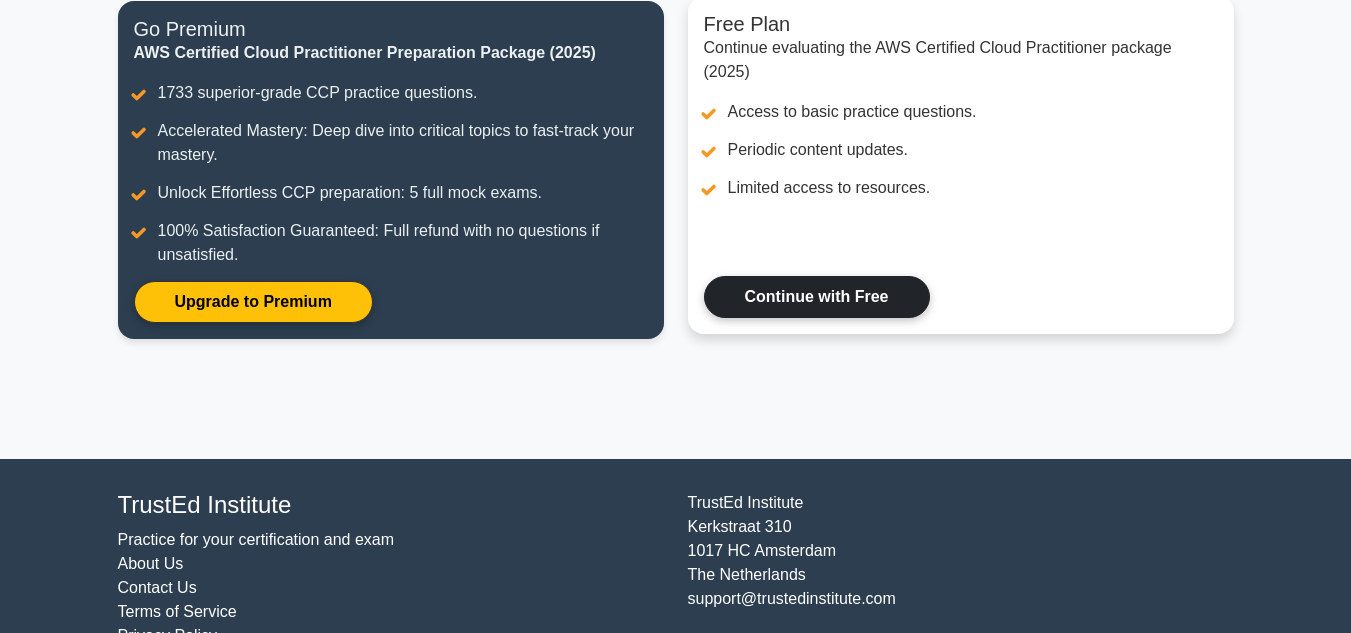 click on "Continue with Free" at bounding box center [817, 297] 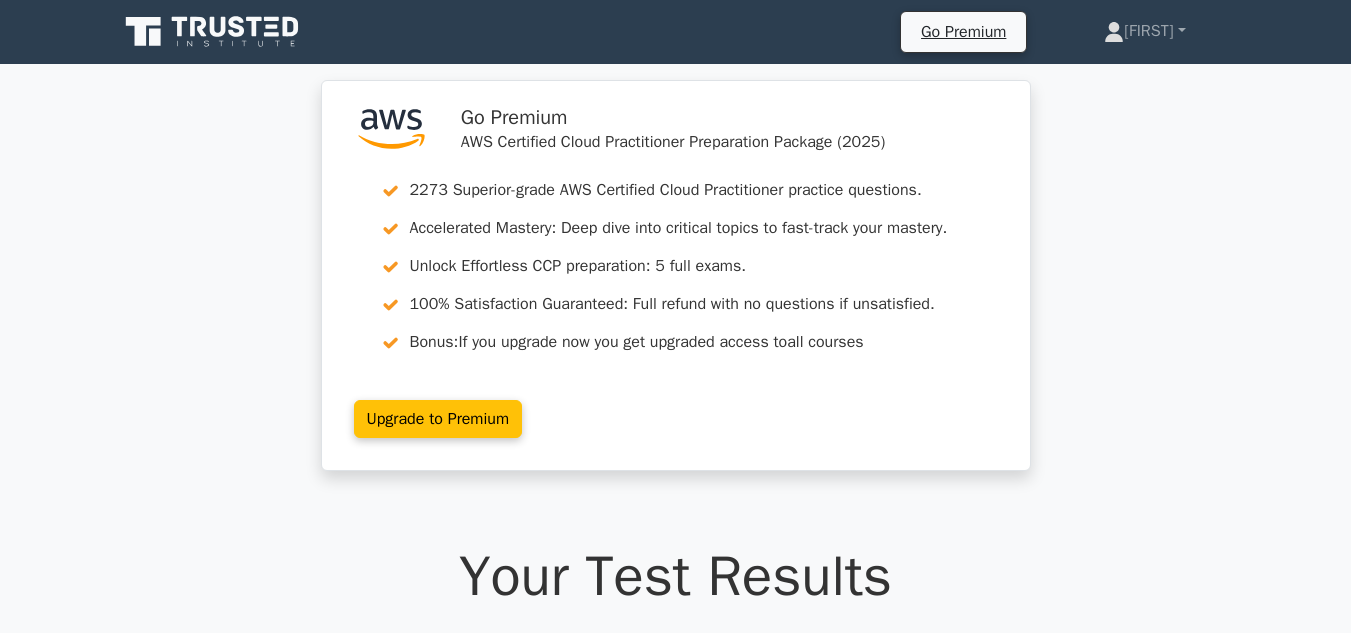 scroll, scrollTop: 0, scrollLeft: 0, axis: both 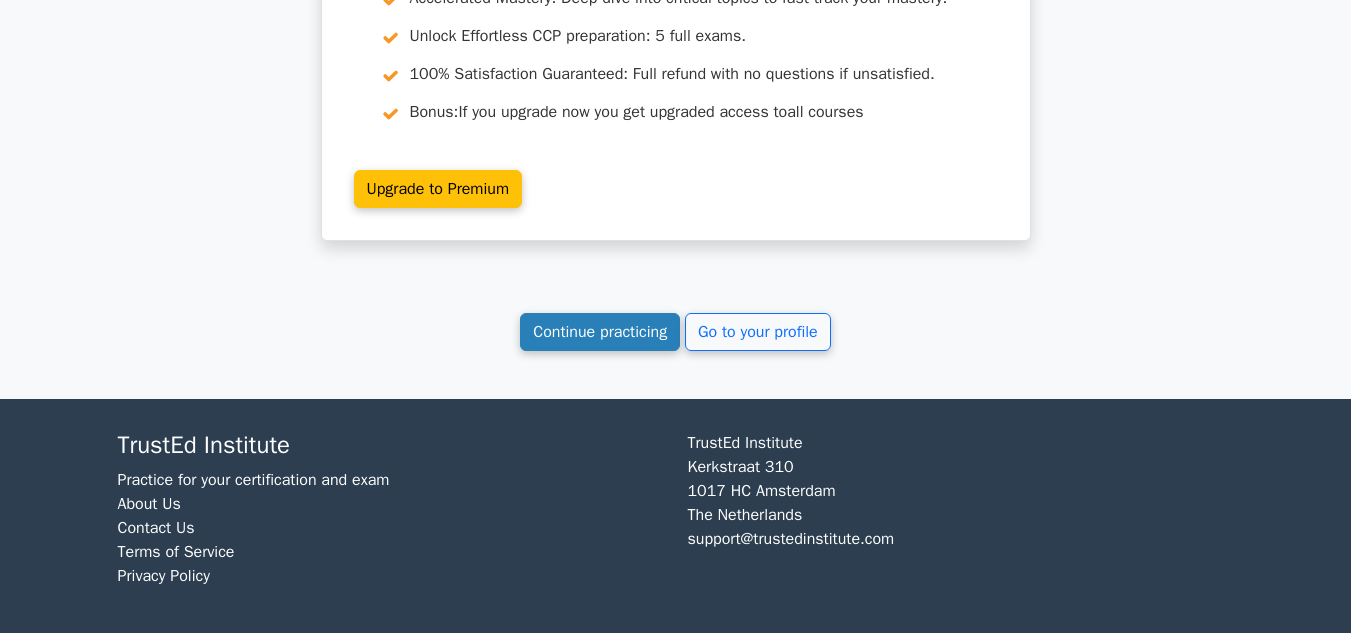 click on "Continue practicing" at bounding box center (600, 332) 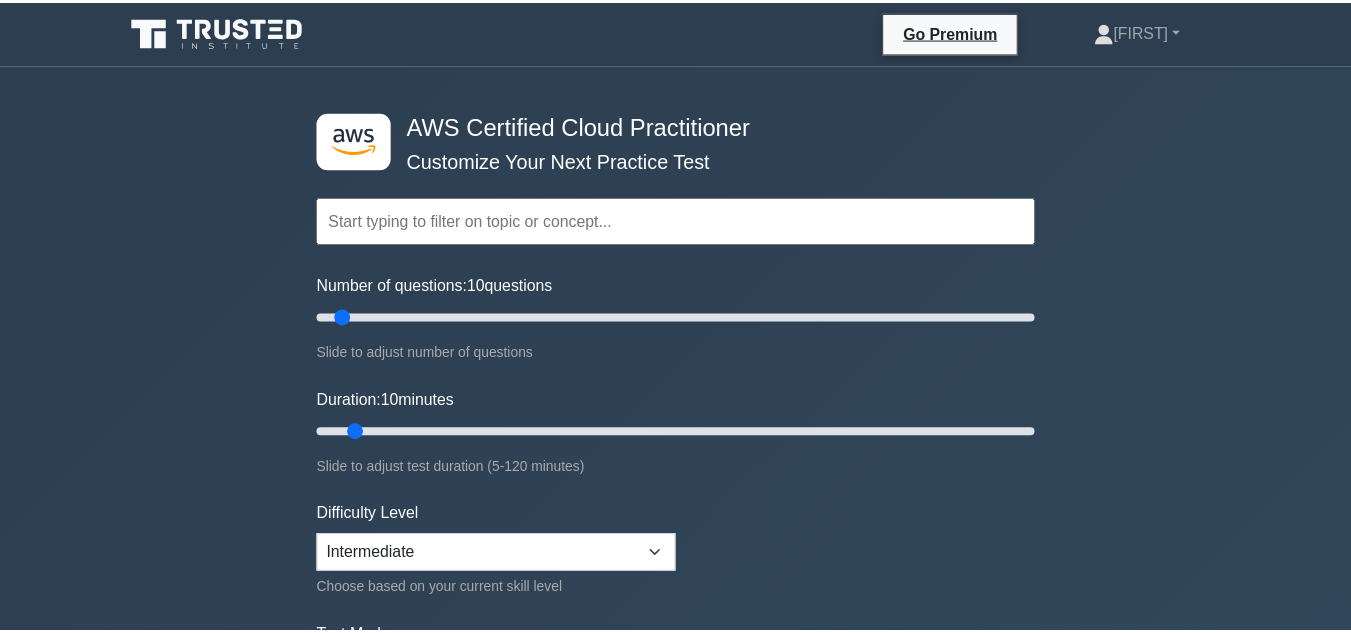 scroll, scrollTop: 0, scrollLeft: 0, axis: both 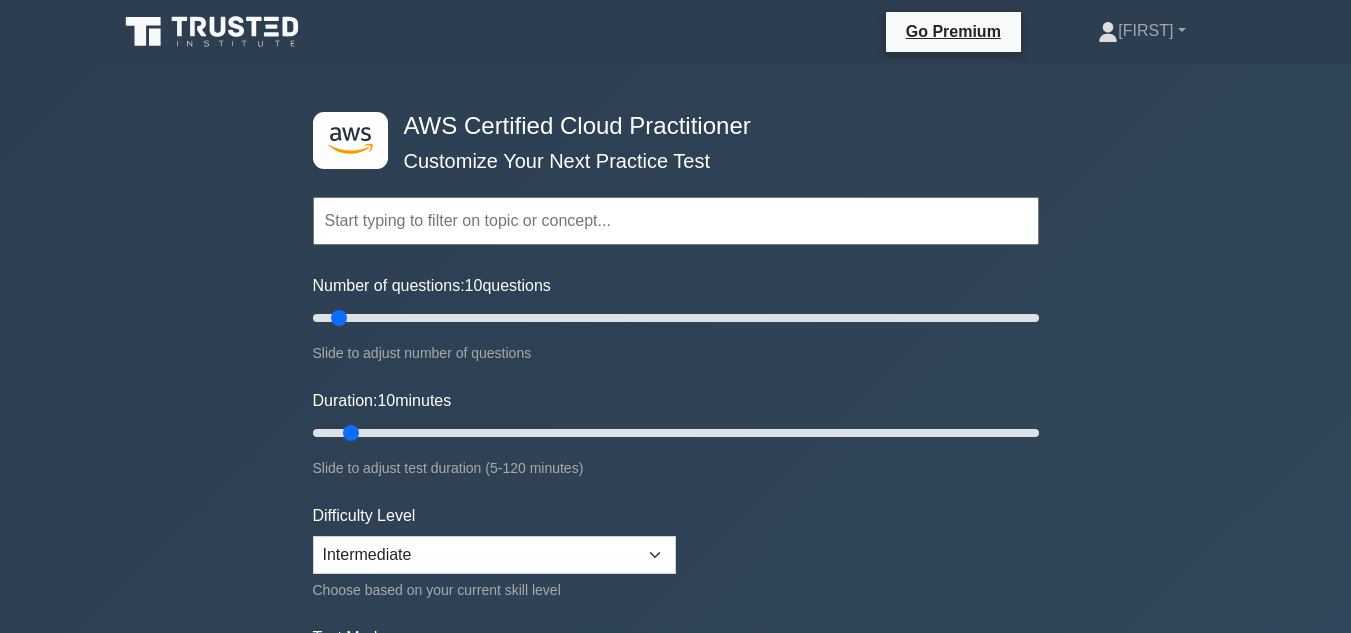 click on ".st0{fill:#252F3E;} .st1{fill-rule:evenodd;clip-rule:evenodd;fill:#FF9900;}
AWS Certified Cloud Practitioner
Customize Your Next Practice Test
Topics
Technologies and concepts
Analytics
Application Integration
Business Applications
Cloud Financial Management
Compute" at bounding box center [675, 642] 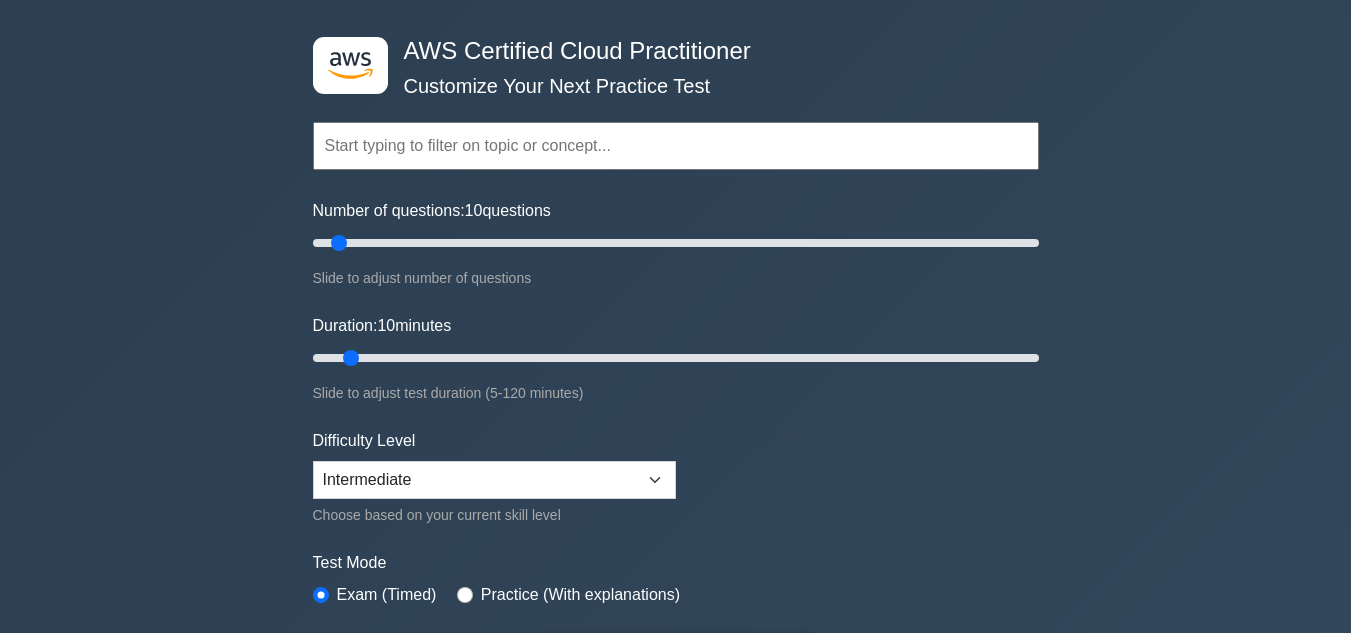 scroll, scrollTop: 123, scrollLeft: 0, axis: vertical 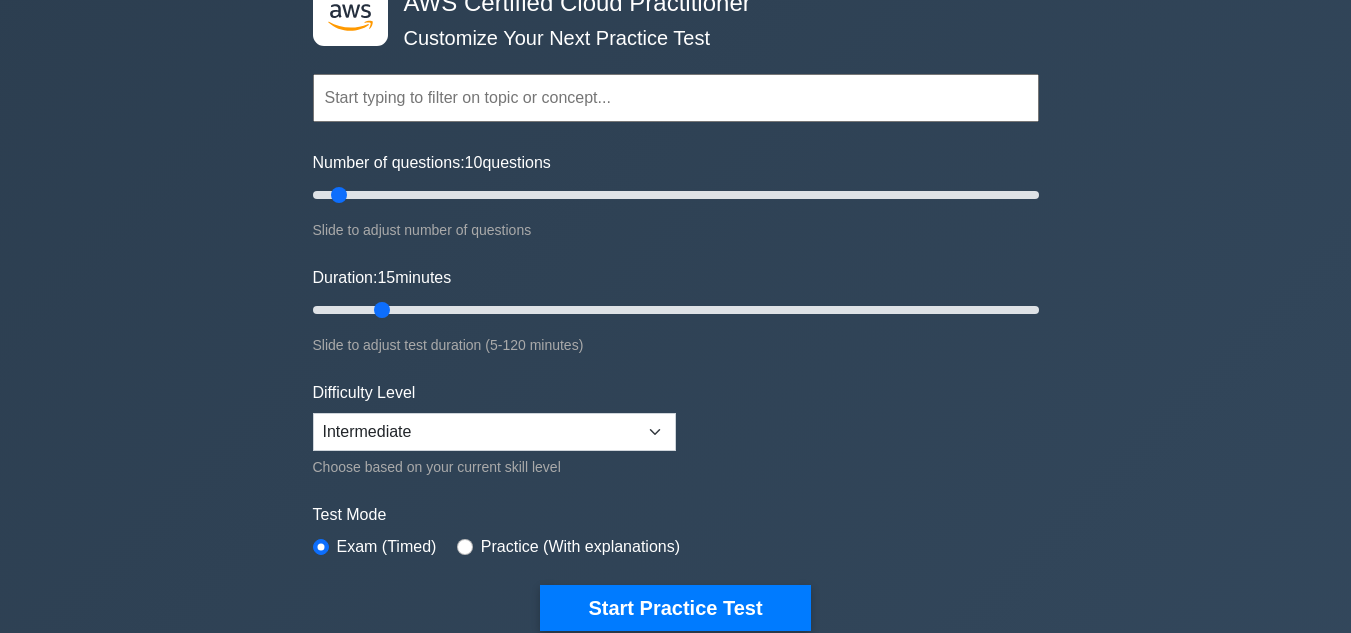 drag, startPoint x: 355, startPoint y: 306, endPoint x: 392, endPoint y: 308, distance: 37.054016 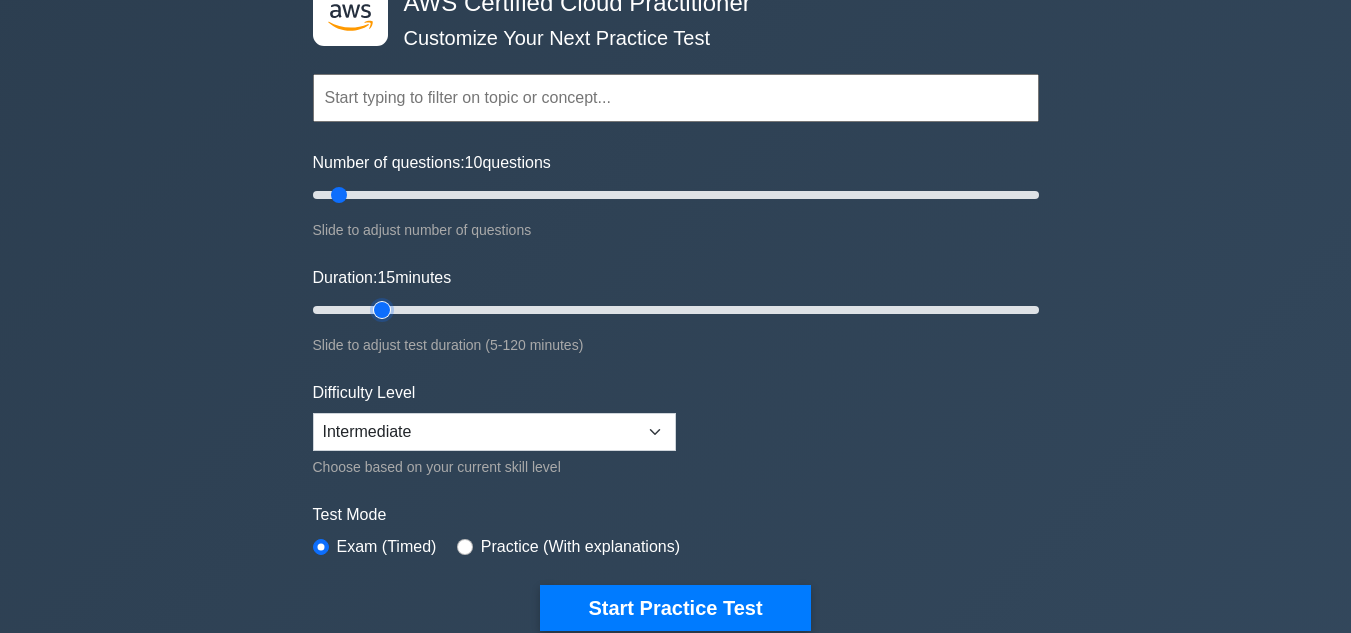 type on "15" 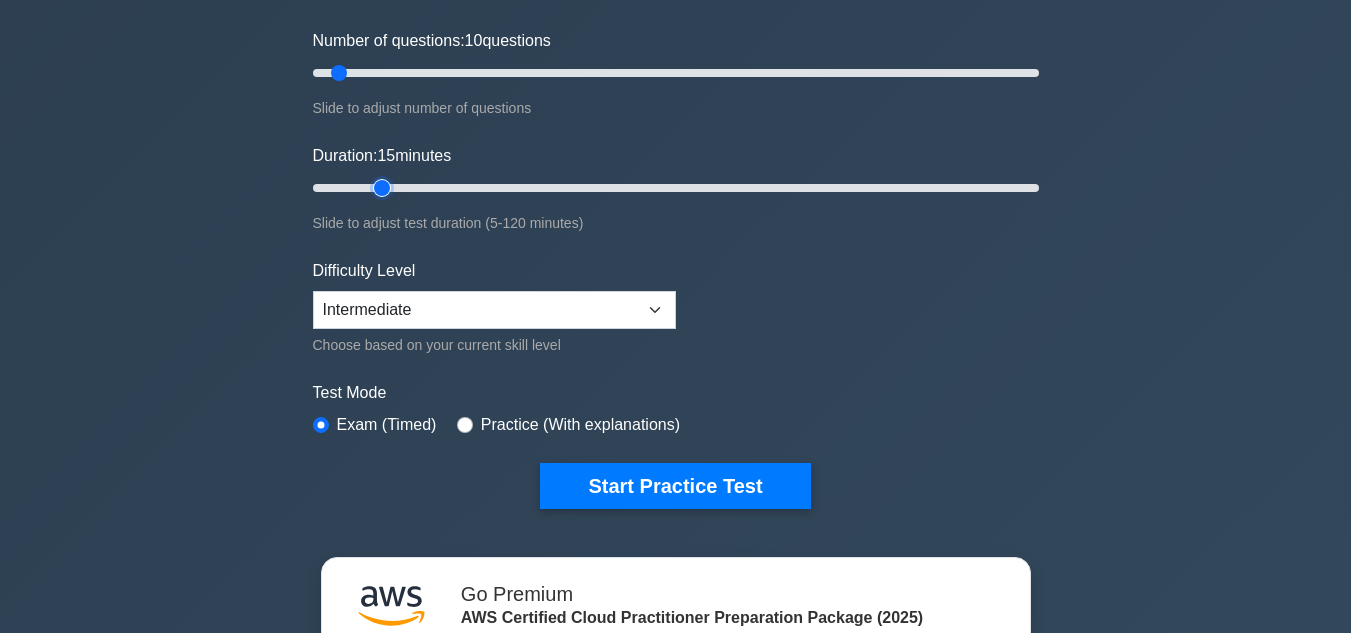 scroll, scrollTop: 246, scrollLeft: 0, axis: vertical 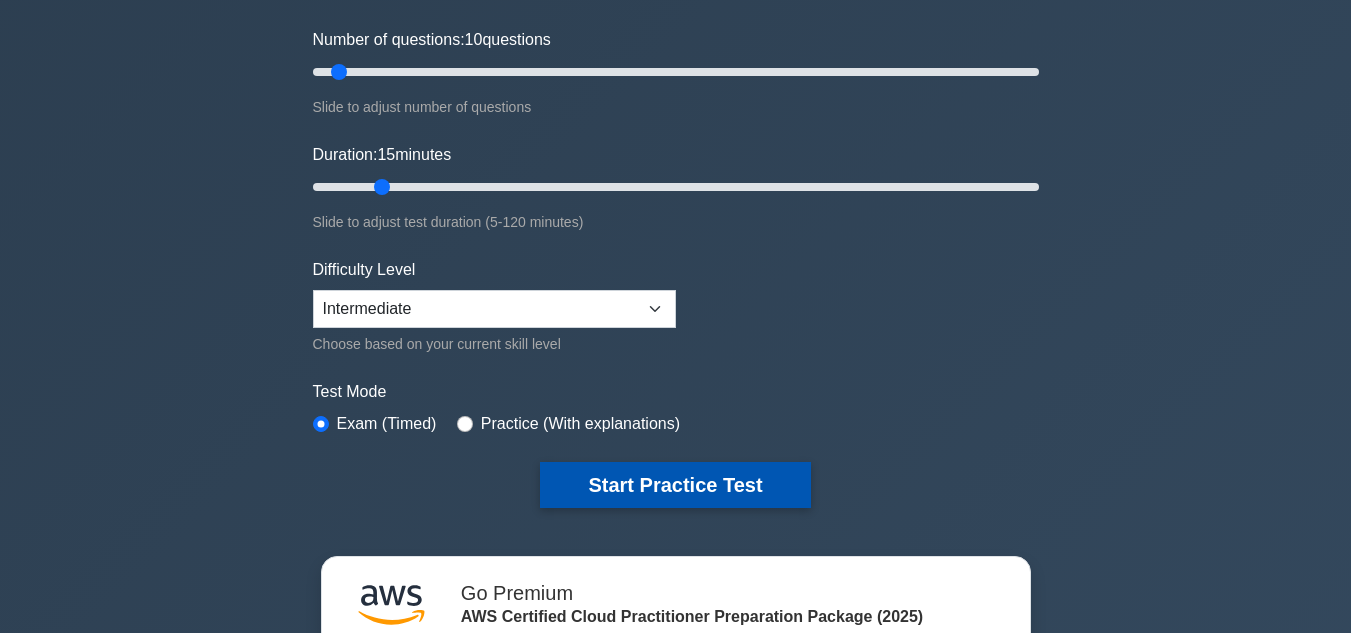 click on "Start Practice Test" at bounding box center [675, 485] 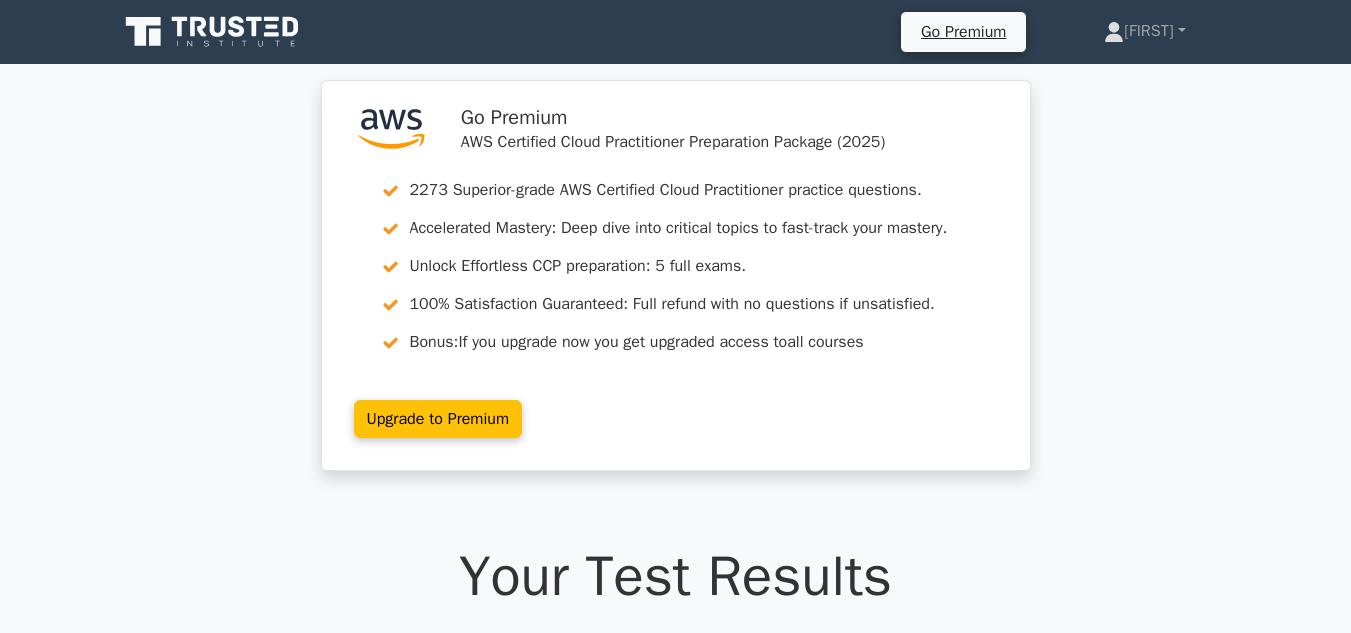 scroll, scrollTop: 289, scrollLeft: 0, axis: vertical 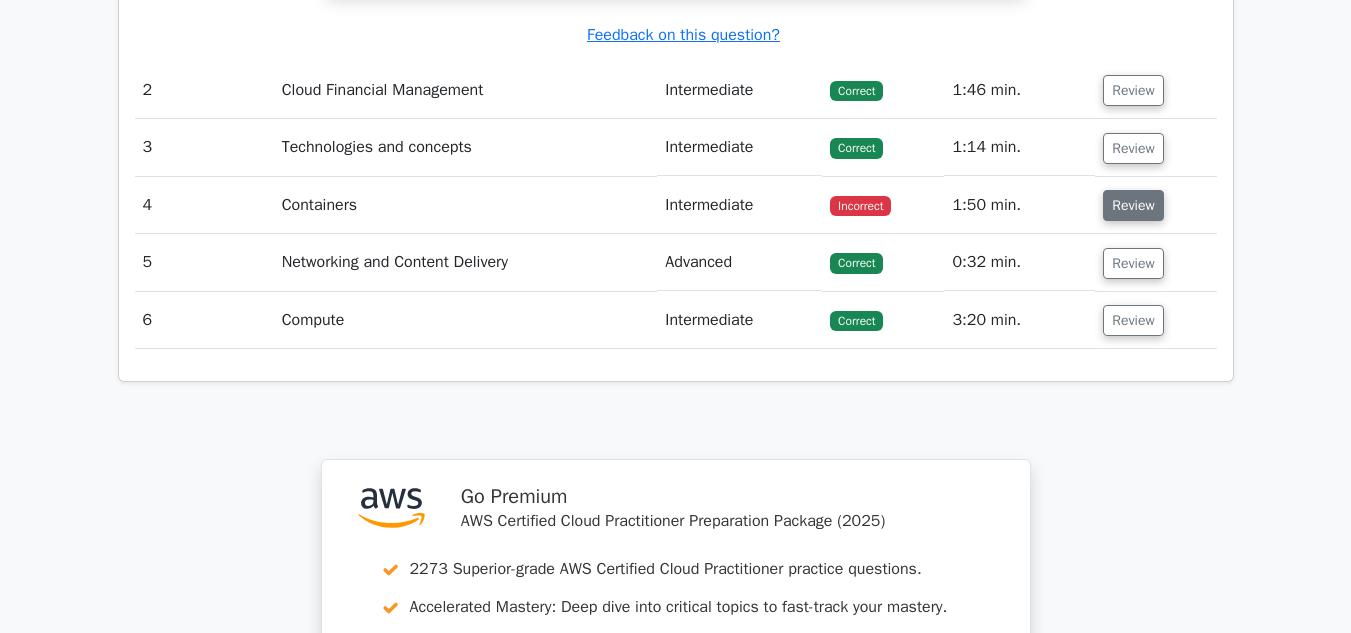 click on "Review" at bounding box center [1133, 205] 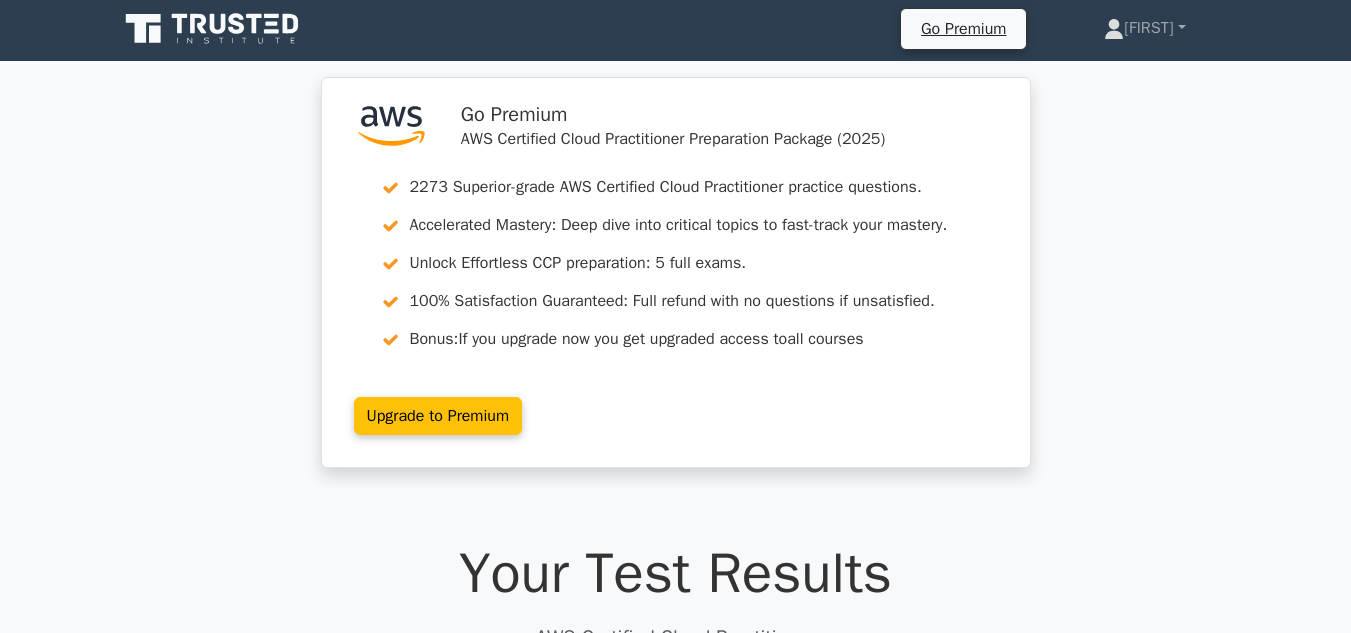scroll, scrollTop: 0, scrollLeft: 0, axis: both 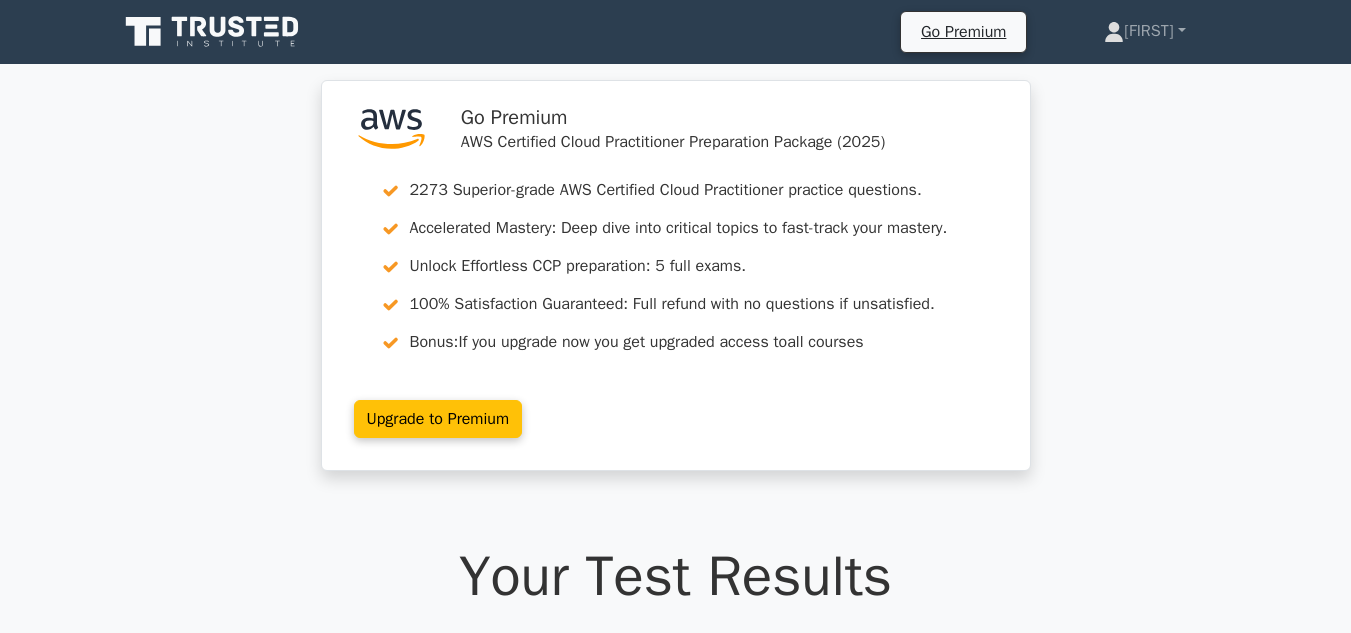 click on ".st0{fill:#252F3E;} .st1{fill-rule:evenodd;clip-rule:evenodd;fill:#FF9900;}
Go Premium
AWS Certified Cloud Practitioner Preparation Package (2025)
2273 Superior-grade  AWS Certified Cloud Practitioner practice questions.
Accelerated Mastery: Deep dive into critical topics to fast-track your mastery.
Unlock Effortless CCP preparation: 5 full exams.
100% Satisfaction Guaranteed: Full refund with no questions if unsatisfied.
Bonus:" at bounding box center (675, 287) 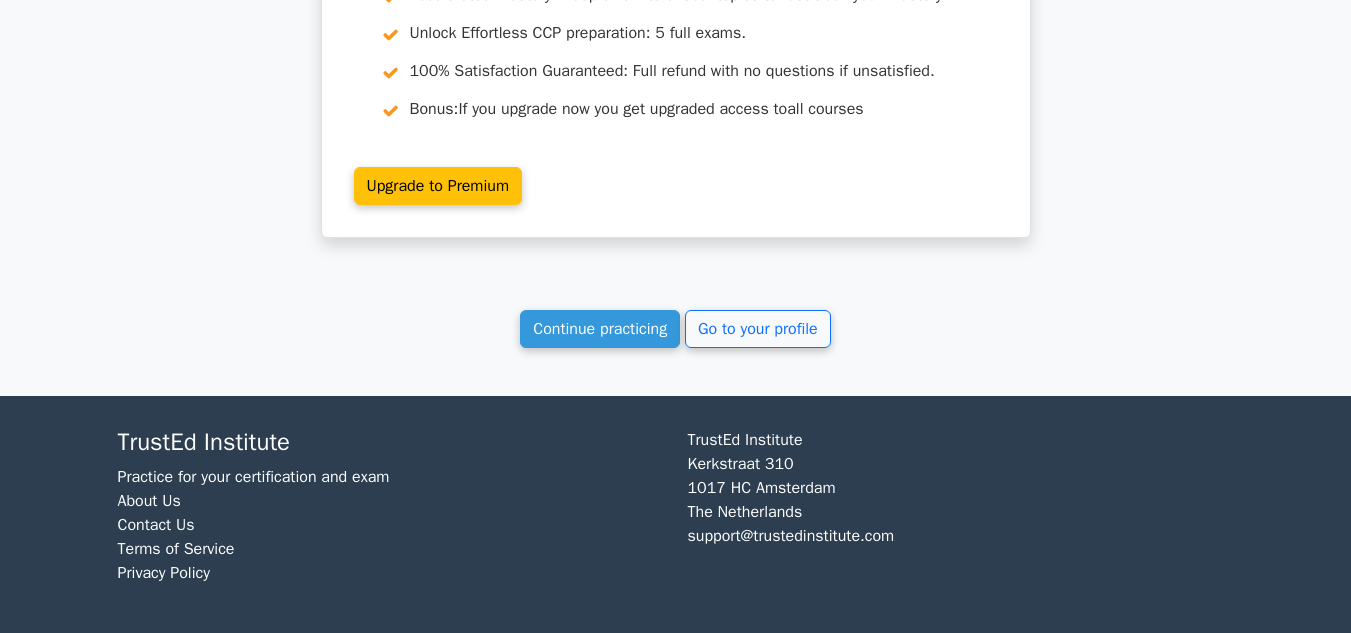 scroll, scrollTop: 3842, scrollLeft: 0, axis: vertical 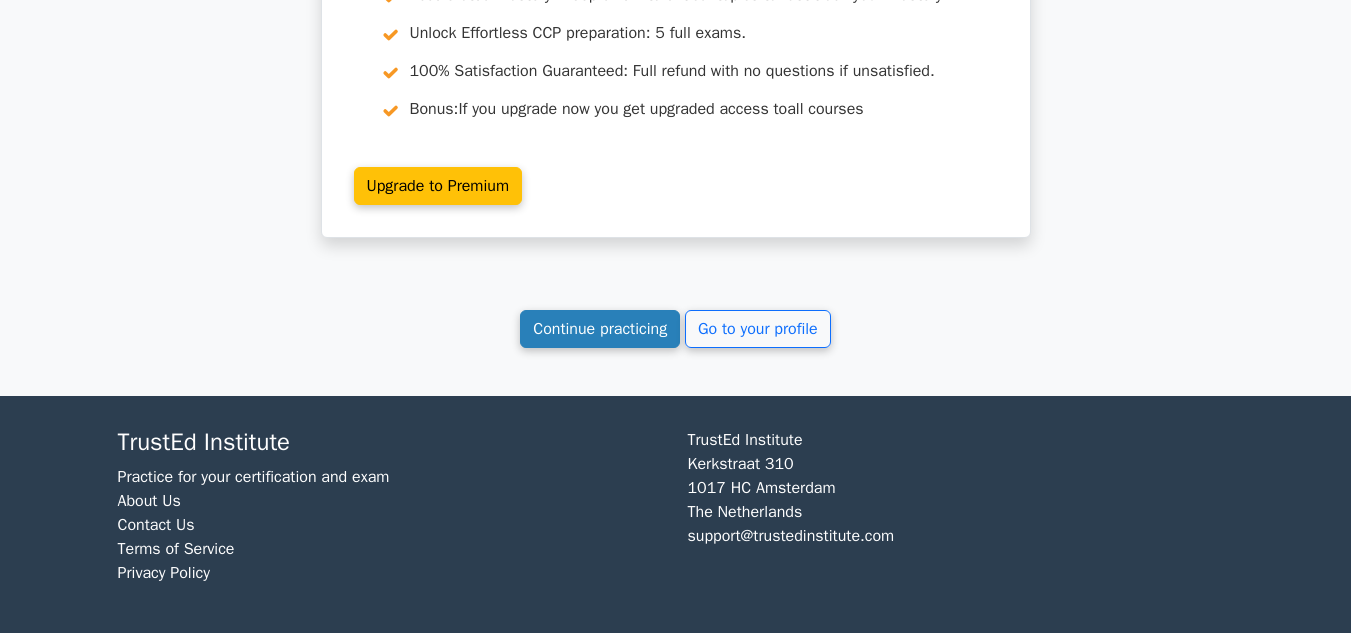 click on "Continue practicing" at bounding box center [600, 329] 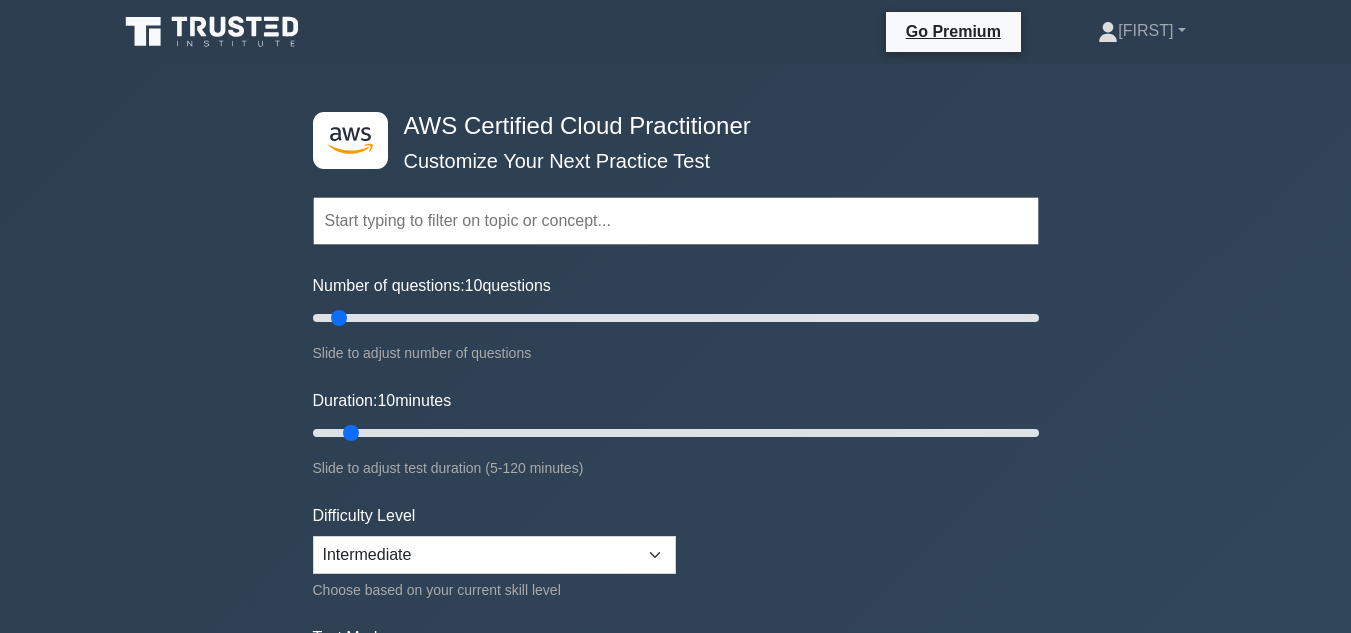 scroll, scrollTop: 0, scrollLeft: 0, axis: both 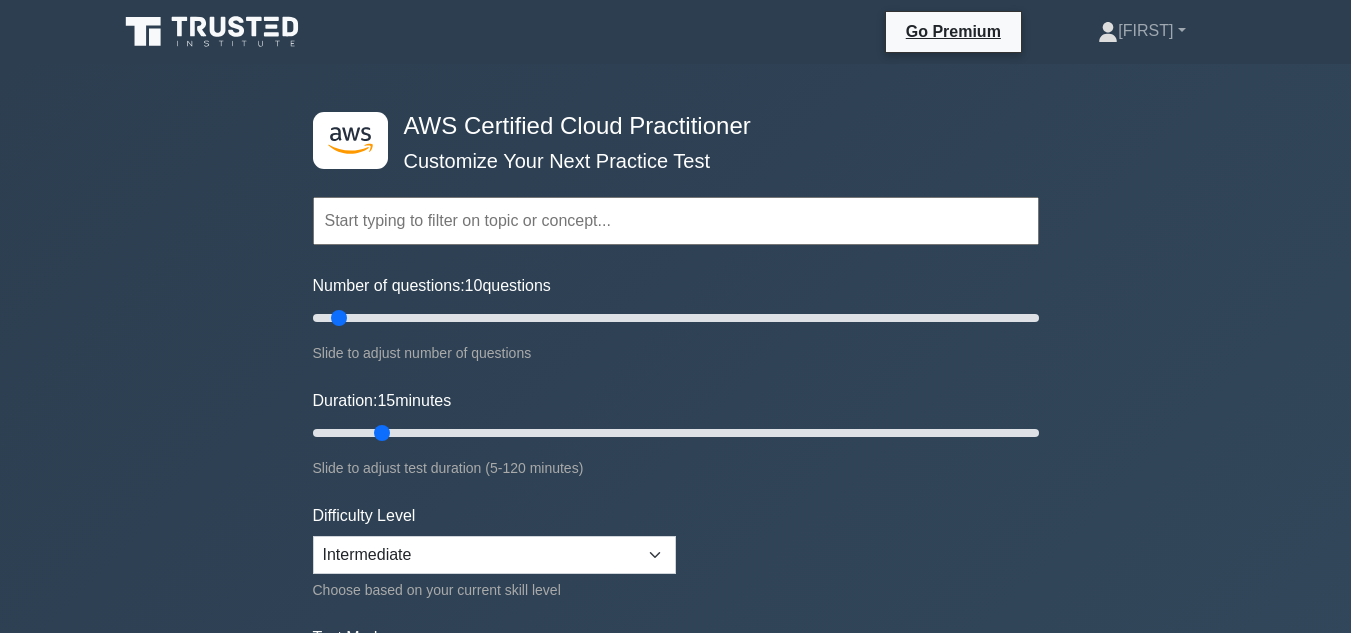 drag, startPoint x: 349, startPoint y: 429, endPoint x: 393, endPoint y: 428, distance: 44.011364 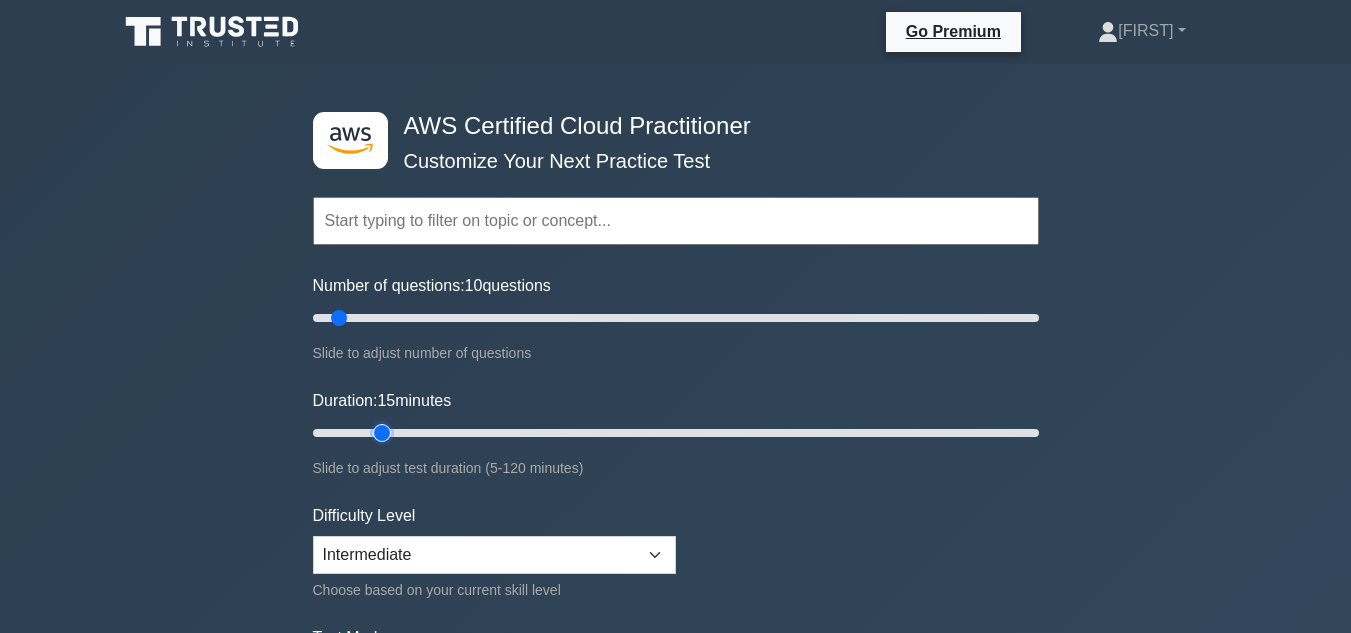 type on "15" 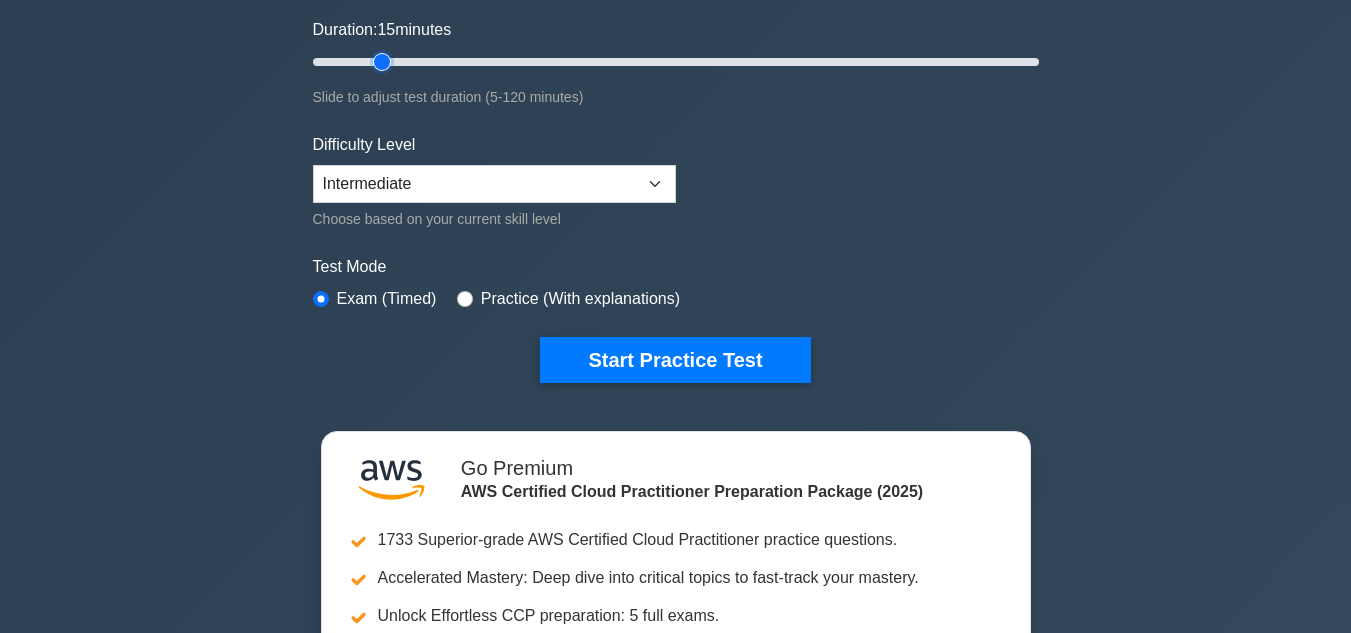 scroll, scrollTop: 372, scrollLeft: 0, axis: vertical 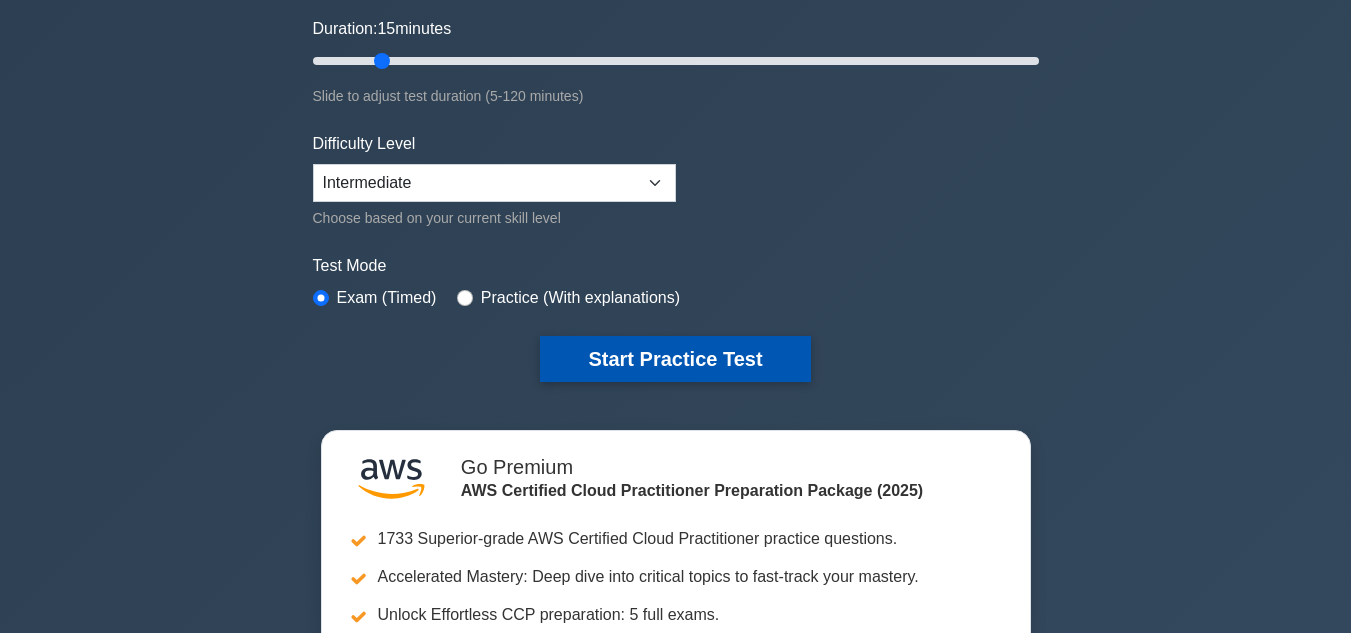 click on "Start Practice Test" at bounding box center [675, 359] 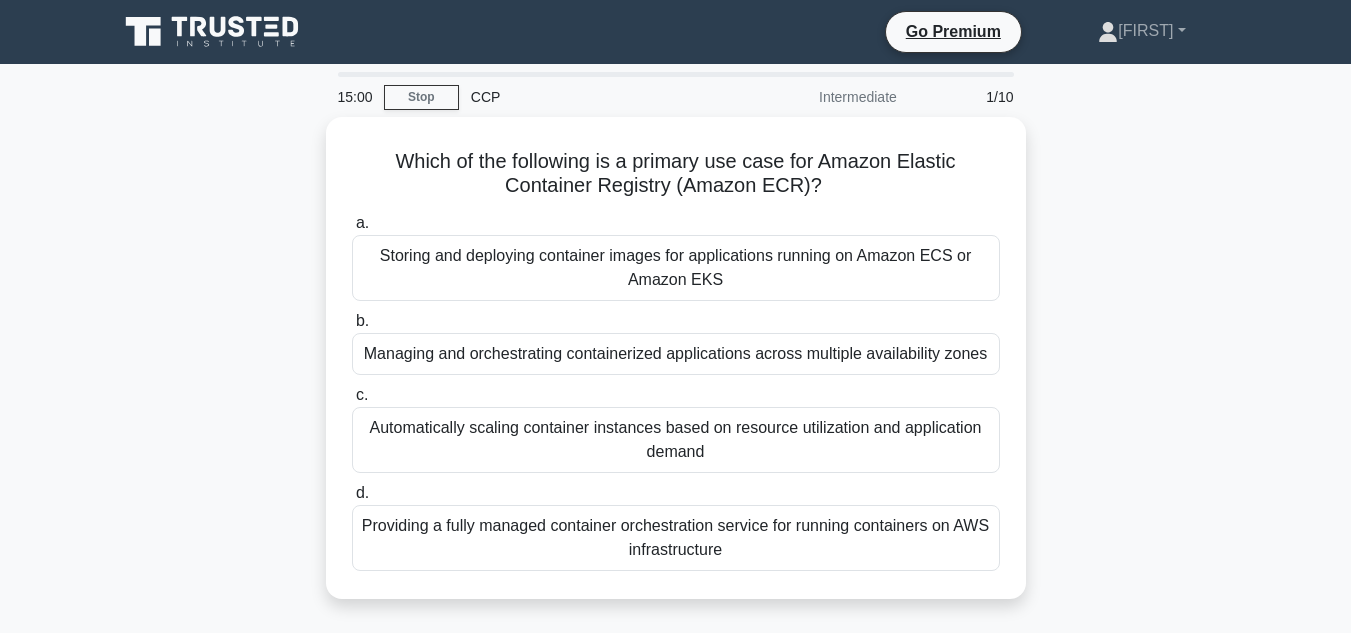 scroll, scrollTop: 0, scrollLeft: 0, axis: both 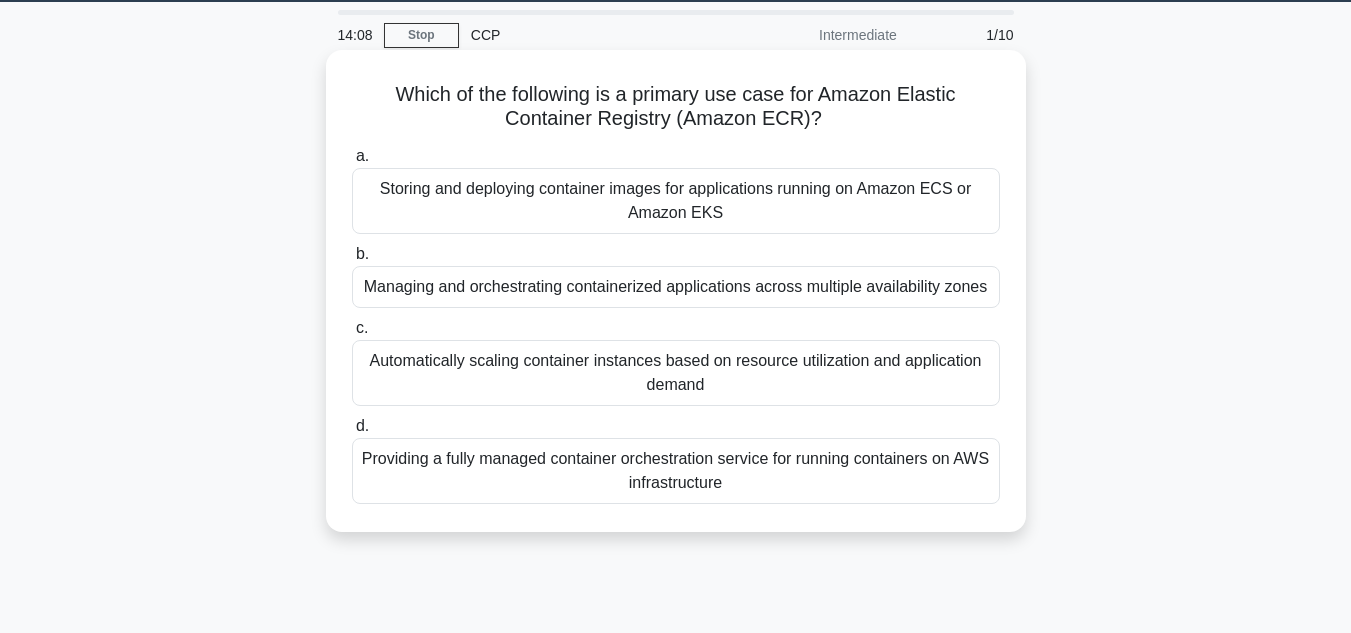 click on "Storing and deploying container images for applications running on Amazon ECS or Amazon EKS" at bounding box center [676, 201] 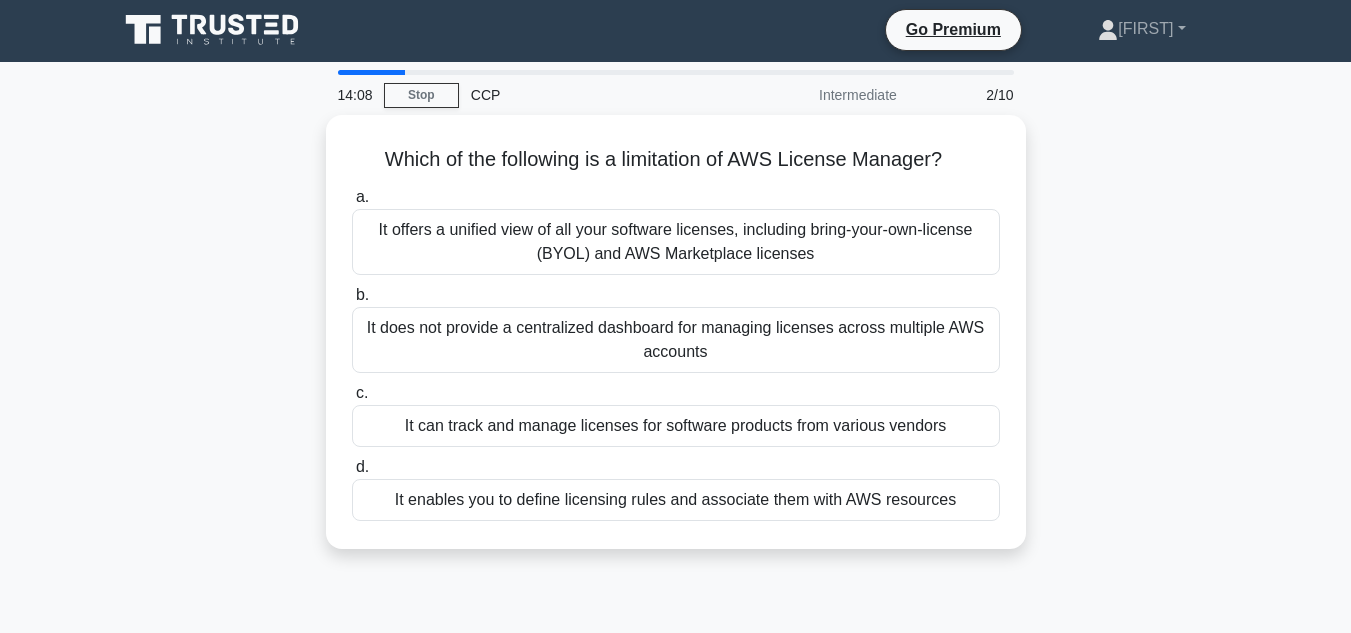 scroll, scrollTop: 0, scrollLeft: 0, axis: both 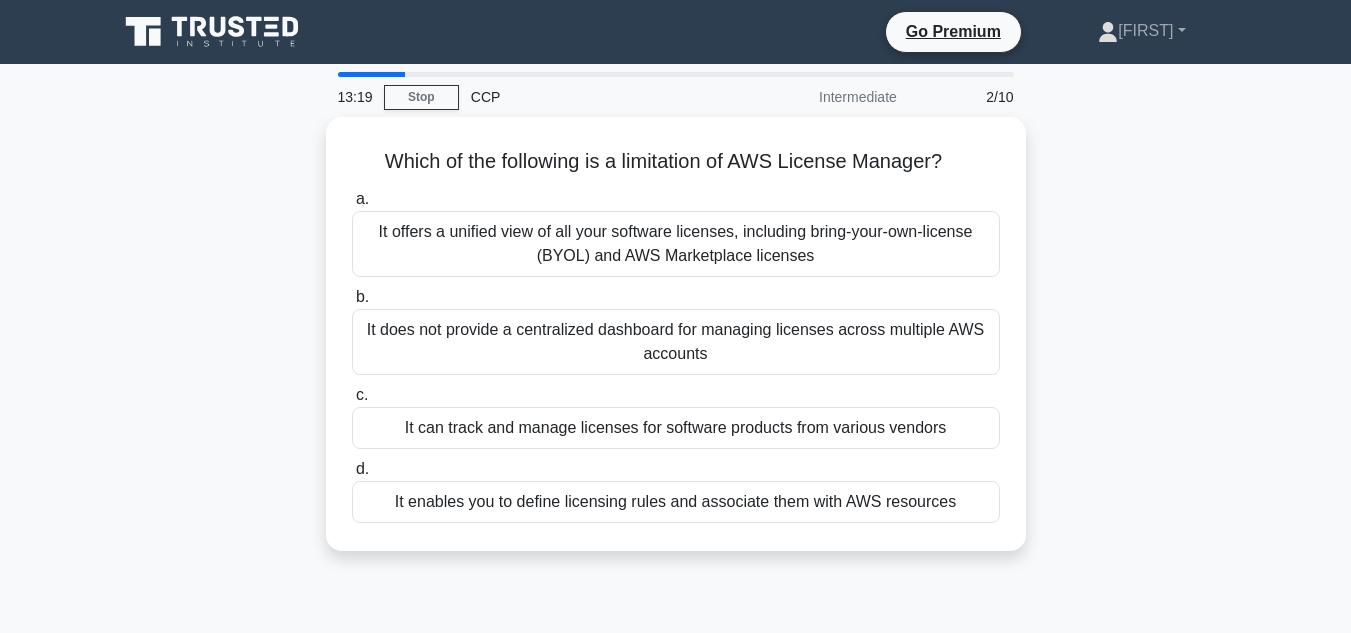 click on "Which of the following is a limitation of AWS License Manager?
.spinner_0XTQ{transform-origin:center;animation:spinner_y6GP .75s linear infinite}@keyframes spinner_y6GP{100%{transform:rotate(360deg)}}
a.
It offers a unified view of all your software licenses, including bring-your-own-license (BYOL) and AWS Marketplace licenses
b. c. d." at bounding box center [676, 346] 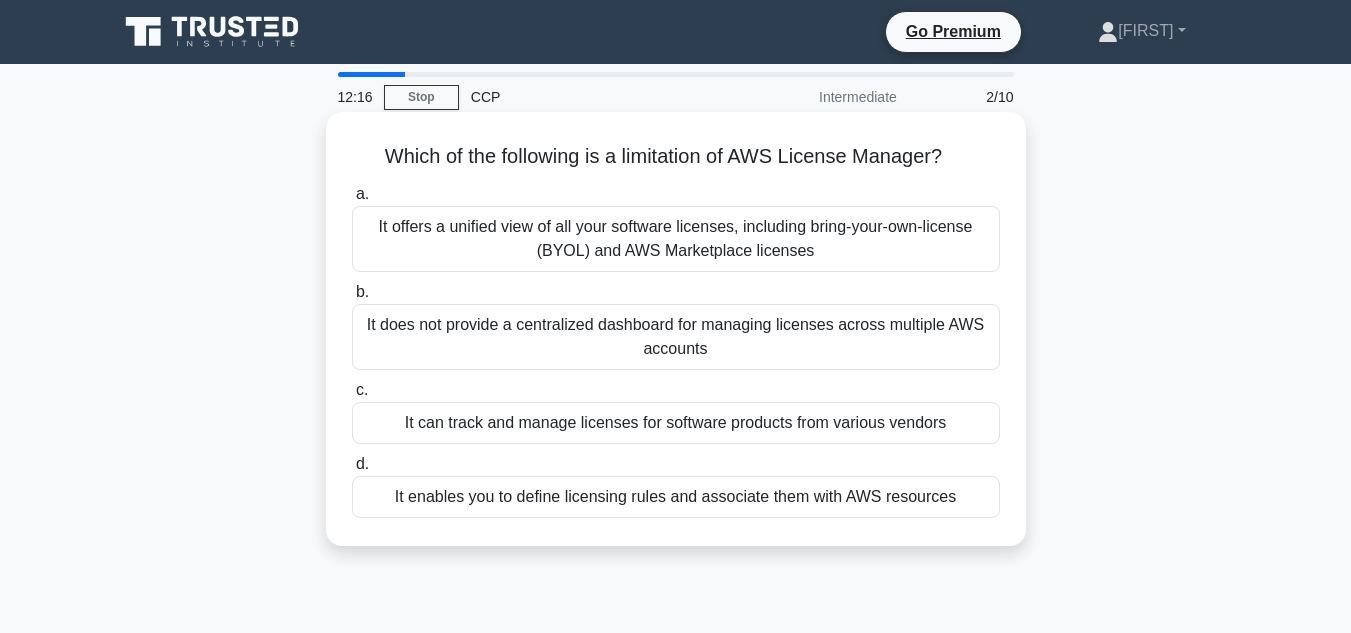 click on "It enables you to define licensing rules and associate them with AWS resources" at bounding box center (676, 497) 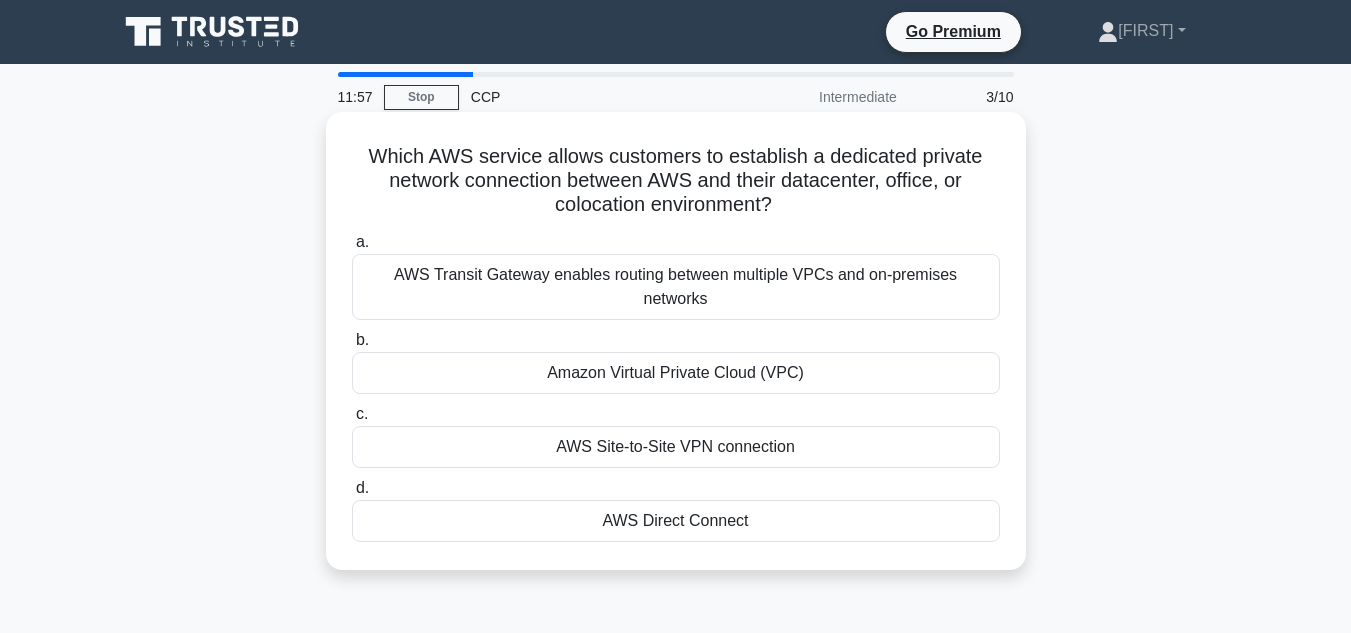 click on "AWS Direct Connect" at bounding box center (676, 521) 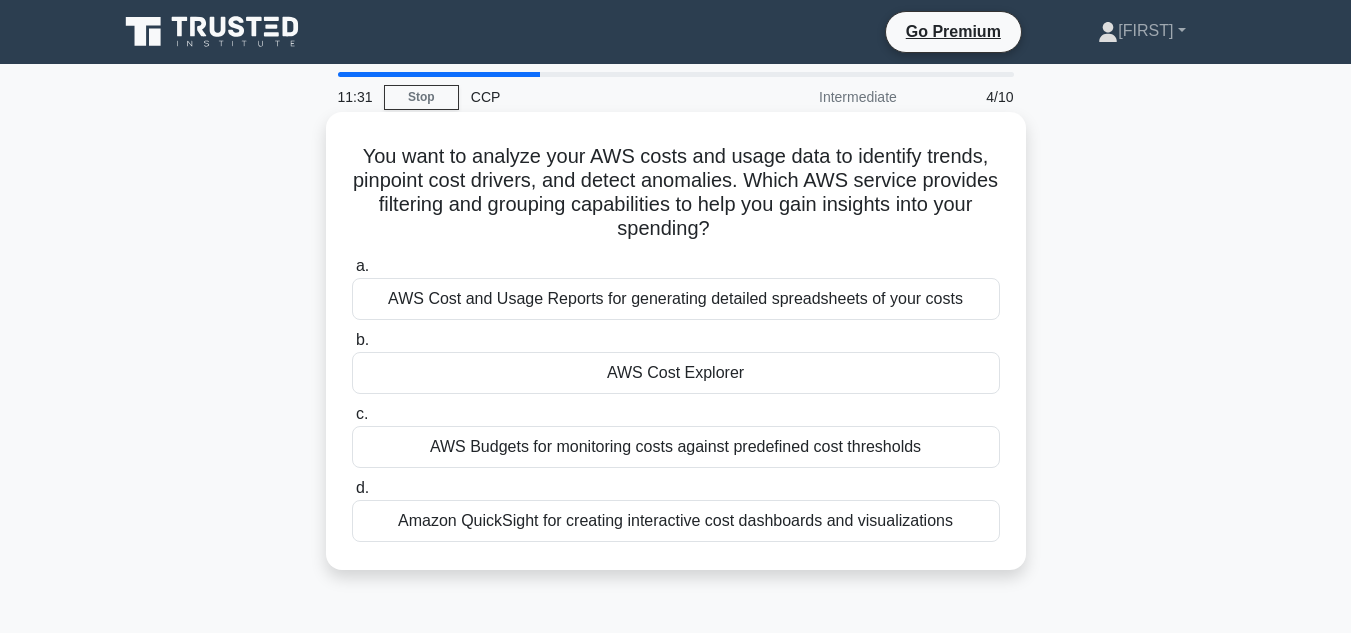 click on "AWS Cost Explorer" at bounding box center [676, 373] 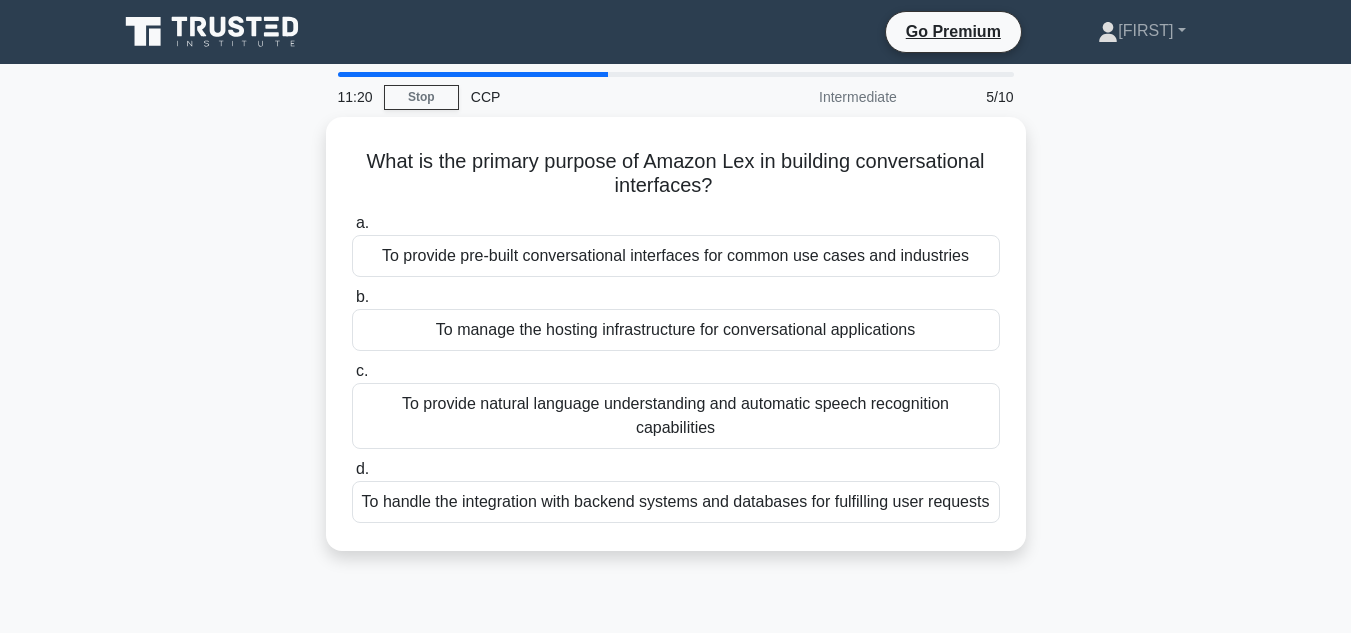 click on "What is the primary purpose of Amazon Lex in building conversational interfaces?
.spinner_0XTQ{transform-origin:center;animation:spinner_y6GP .75s linear infinite}@keyframes spinner_y6GP{100%{transform:rotate(360deg)}}
a.
To provide pre-built conversational interfaces for common use cases and industries
b. c. d." at bounding box center [676, 346] 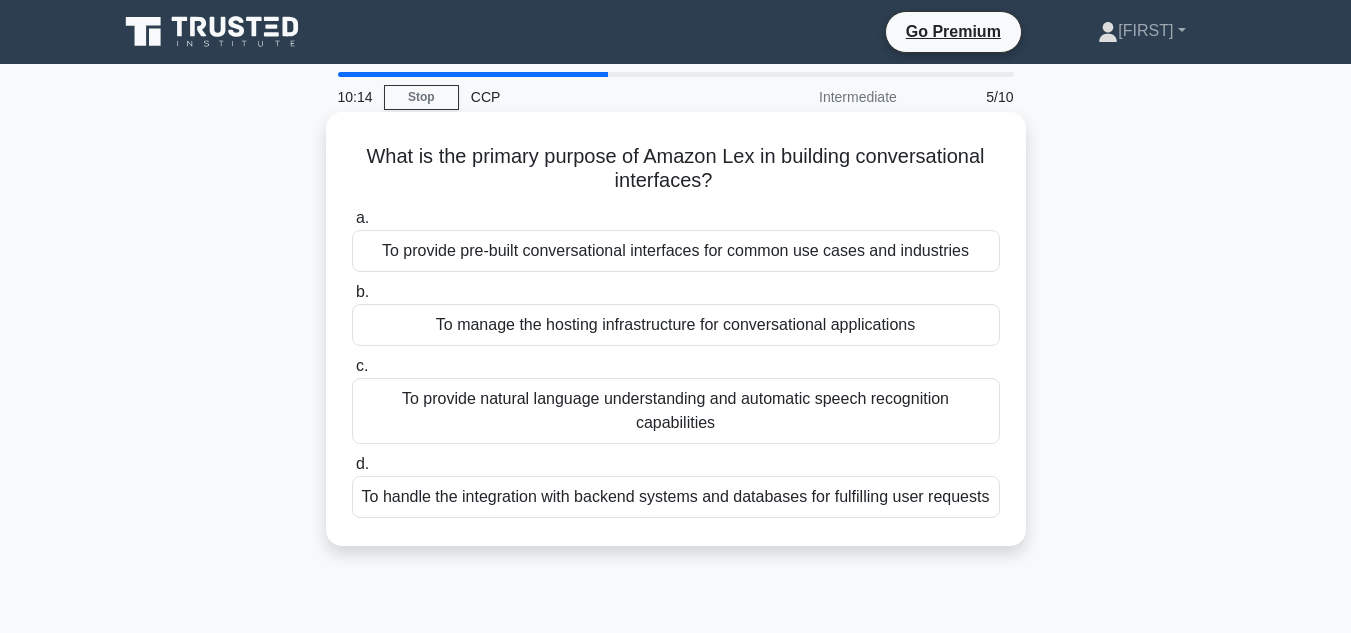 click on "To provide natural language understanding and automatic speech recognition capabilities" at bounding box center [676, 411] 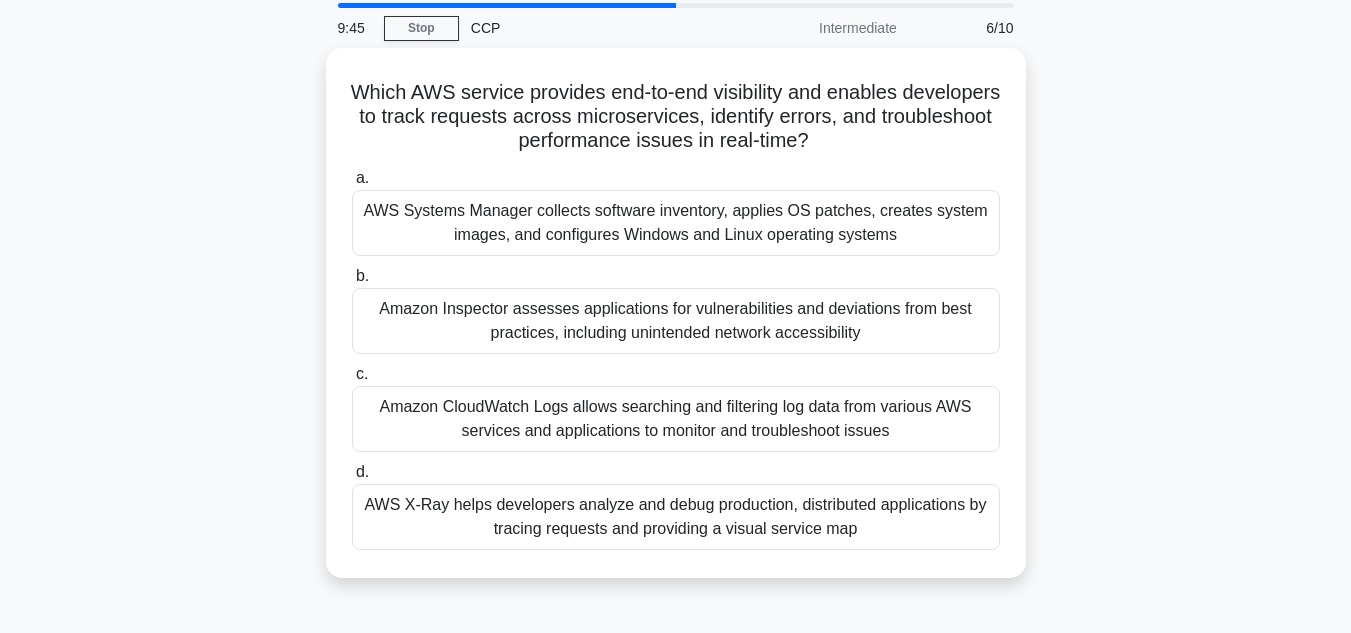 scroll, scrollTop: 68, scrollLeft: 0, axis: vertical 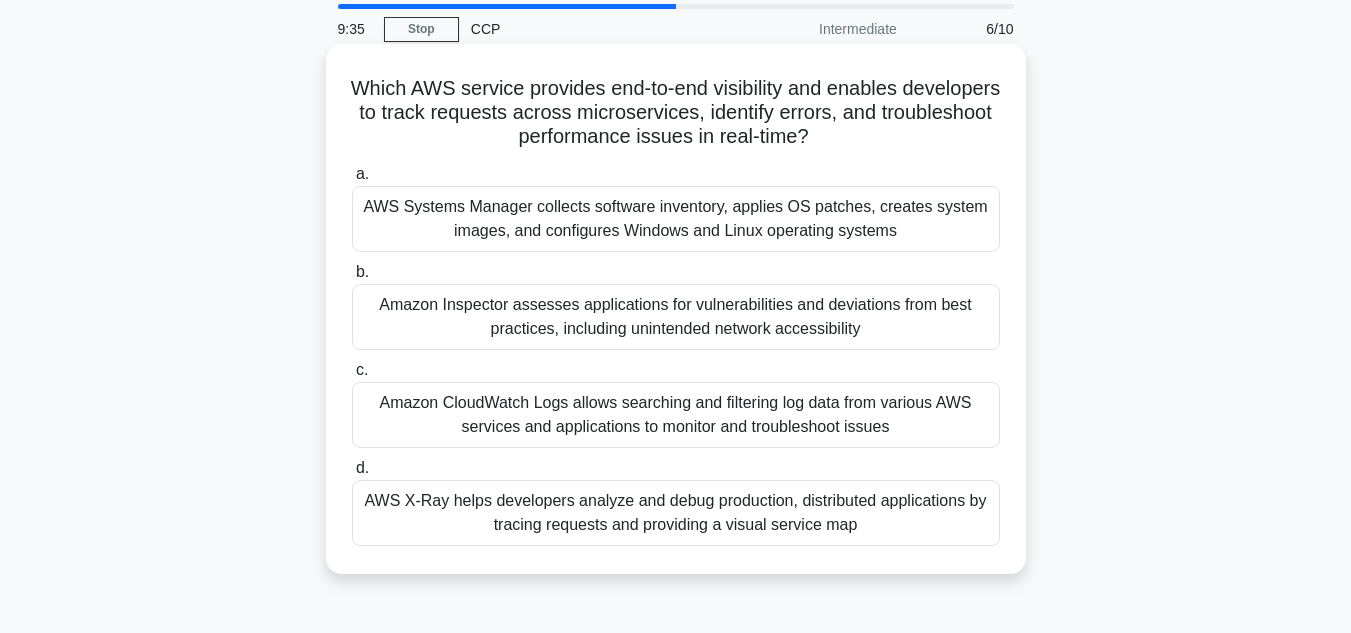 click on "d.
AWS X-Ray helps developers analyze and debug production, distributed applications by tracing requests and providing a visual service map" at bounding box center (676, 501) 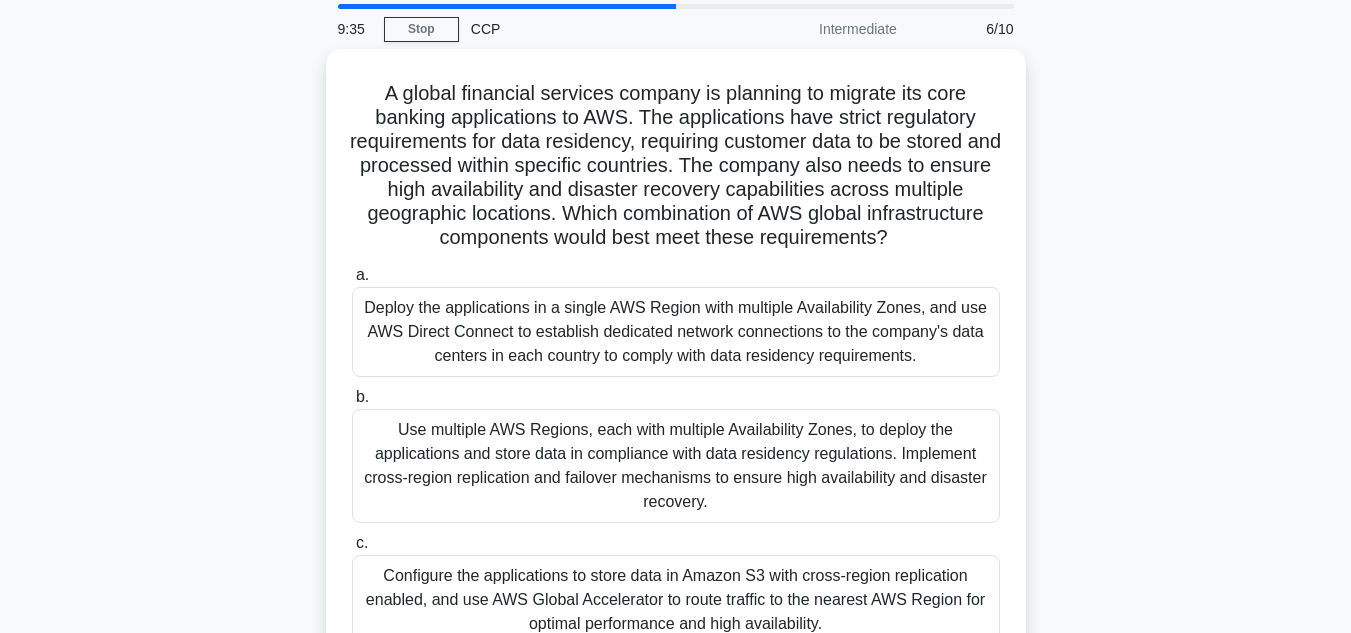 scroll, scrollTop: 3, scrollLeft: 0, axis: vertical 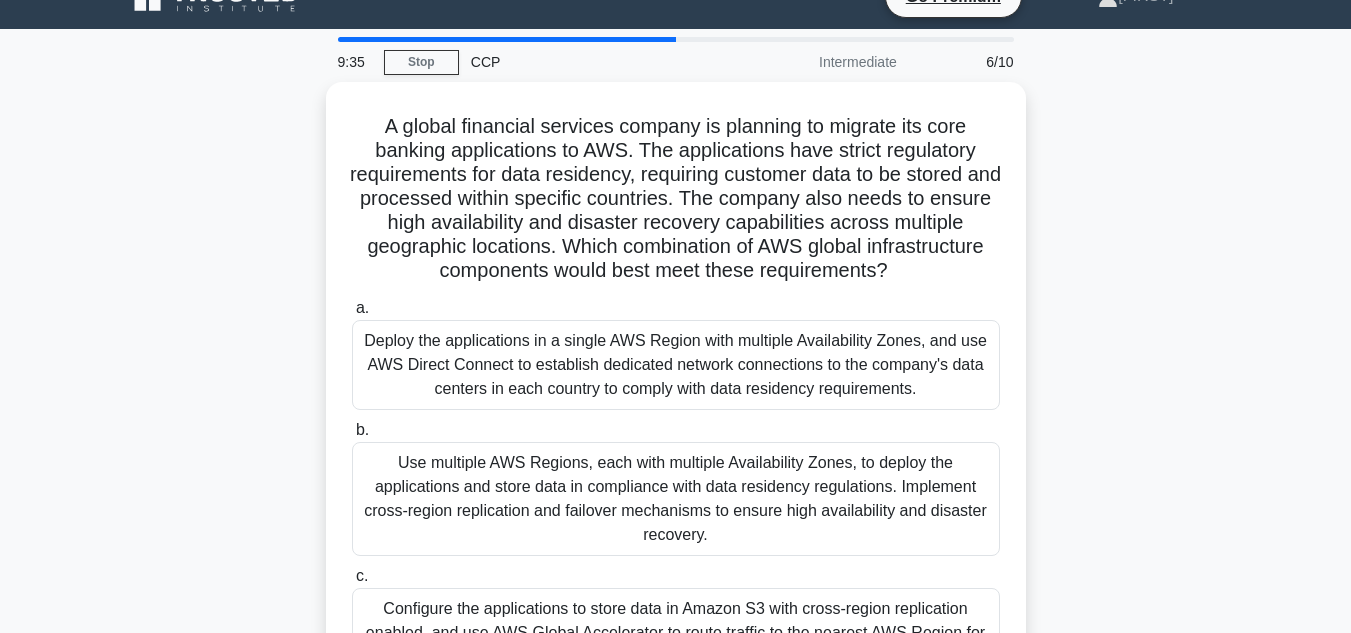 click on "Use multiple AWS Regions, each with multiple Availability Zones, to deploy the applications and store data in compliance with data residency regulations. Implement cross-region replication and failover mechanisms to ensure high availability and disaster recovery." at bounding box center (676, 499) 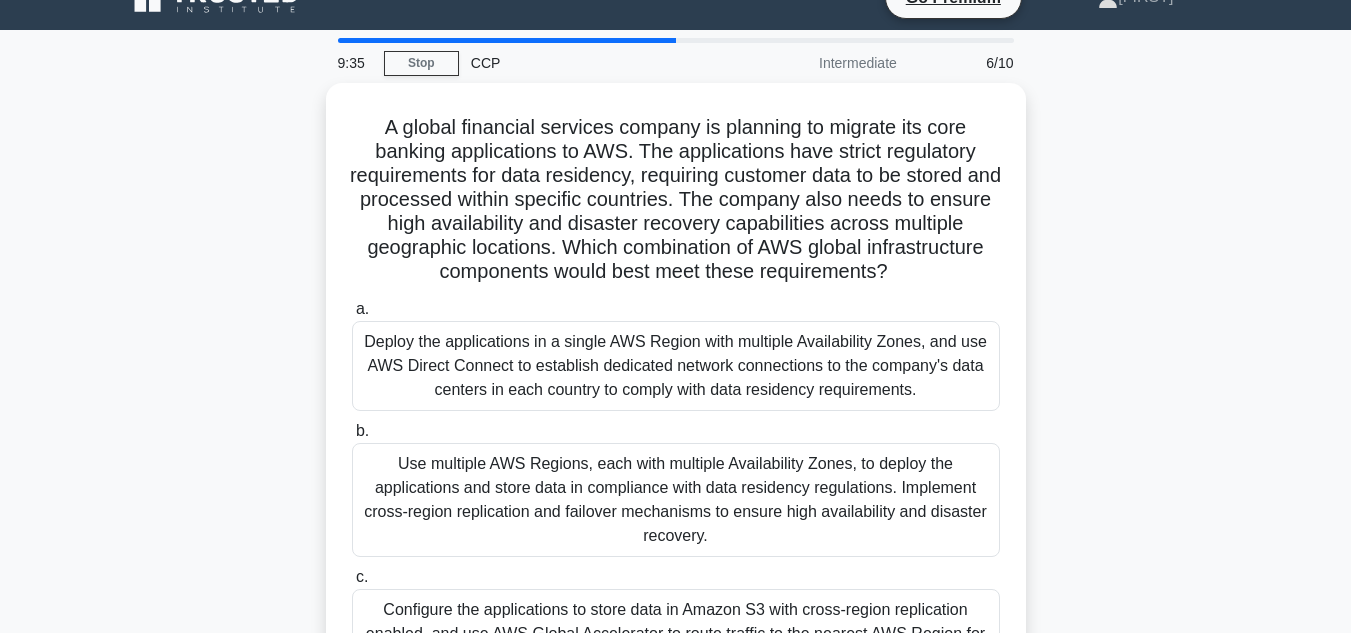 click on "b.
Use multiple AWS Regions, each with multiple Availability Zones, to deploy the applications and store data in compliance with data residency regulations. Implement cross-region replication and failover mechanisms to ensure high availability and disaster recovery." at bounding box center [352, 431] 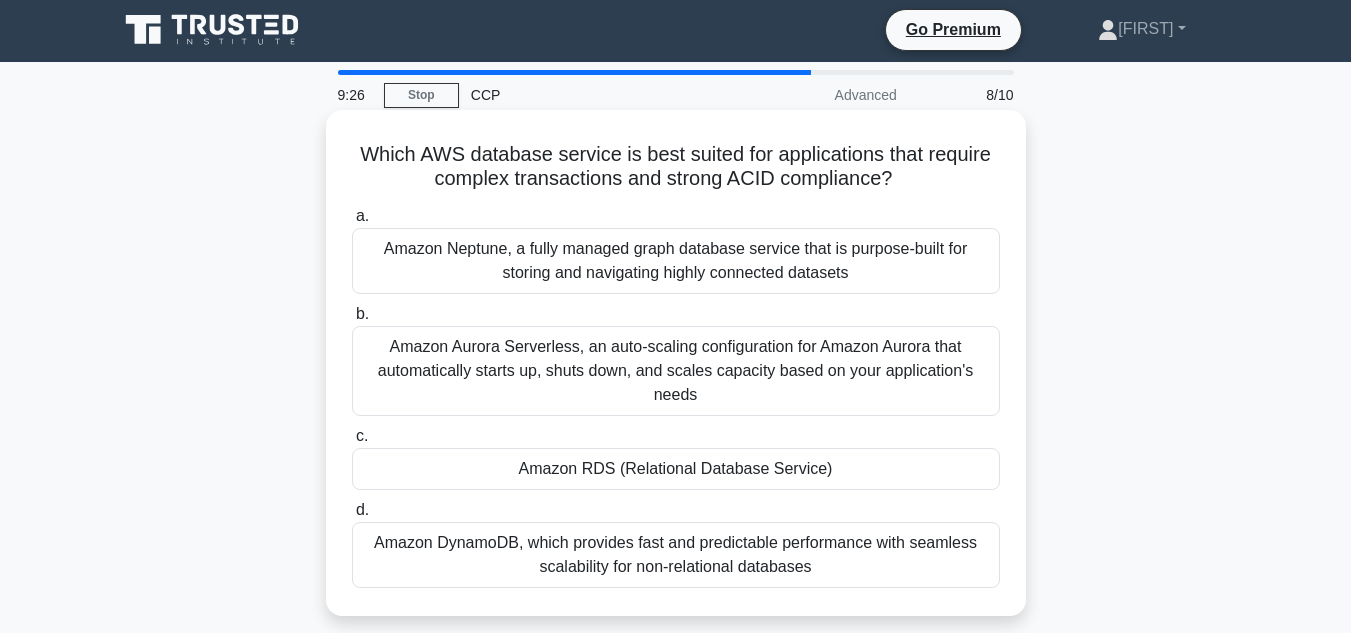 scroll, scrollTop: 0, scrollLeft: 0, axis: both 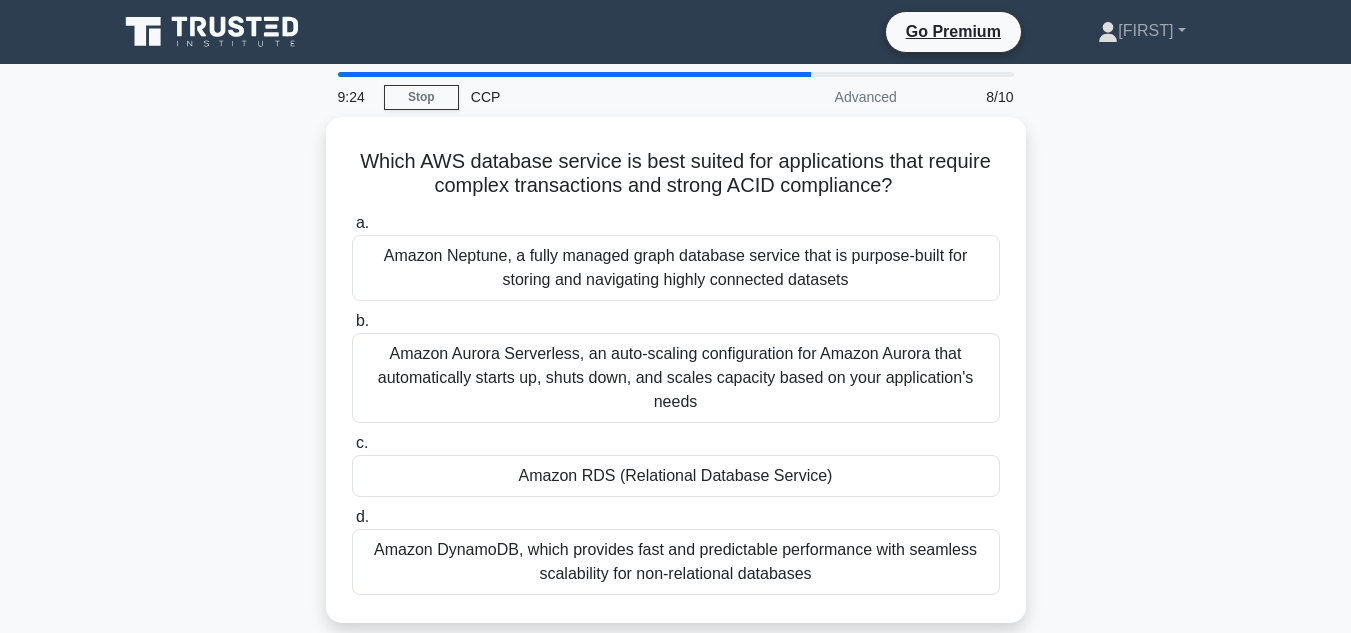 drag, startPoint x: 779, startPoint y: 73, endPoint x: 638, endPoint y: 70, distance: 141.0319 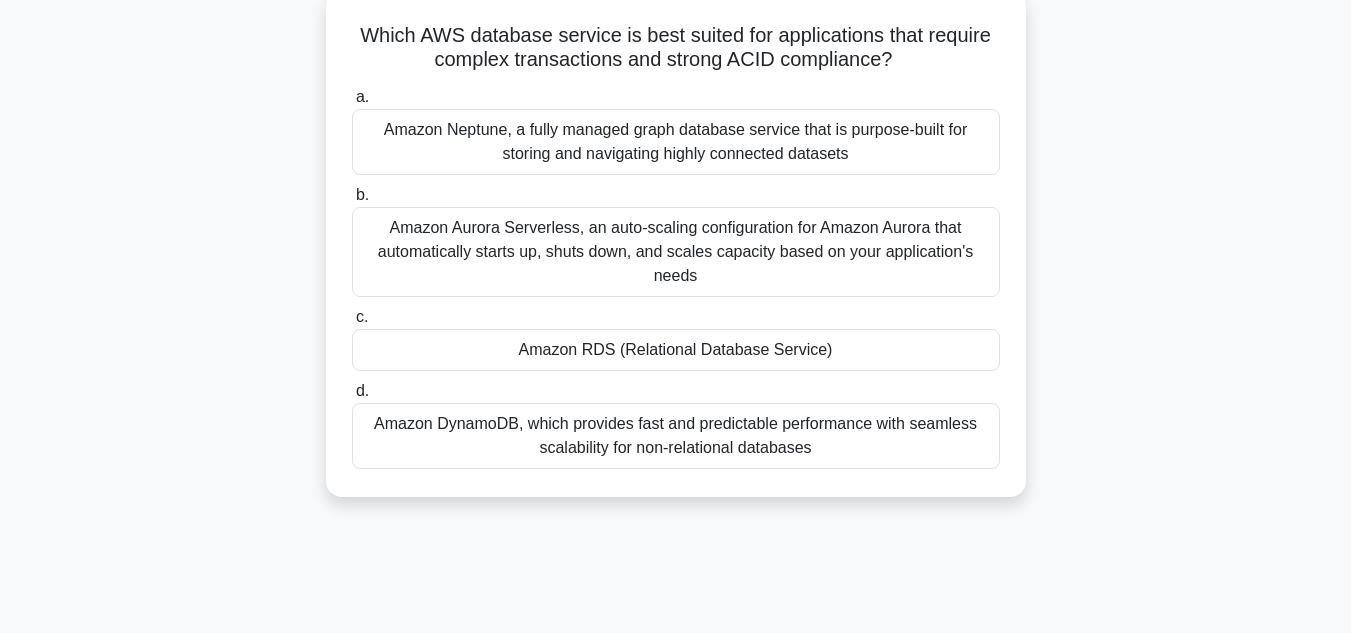 scroll, scrollTop: 127, scrollLeft: 0, axis: vertical 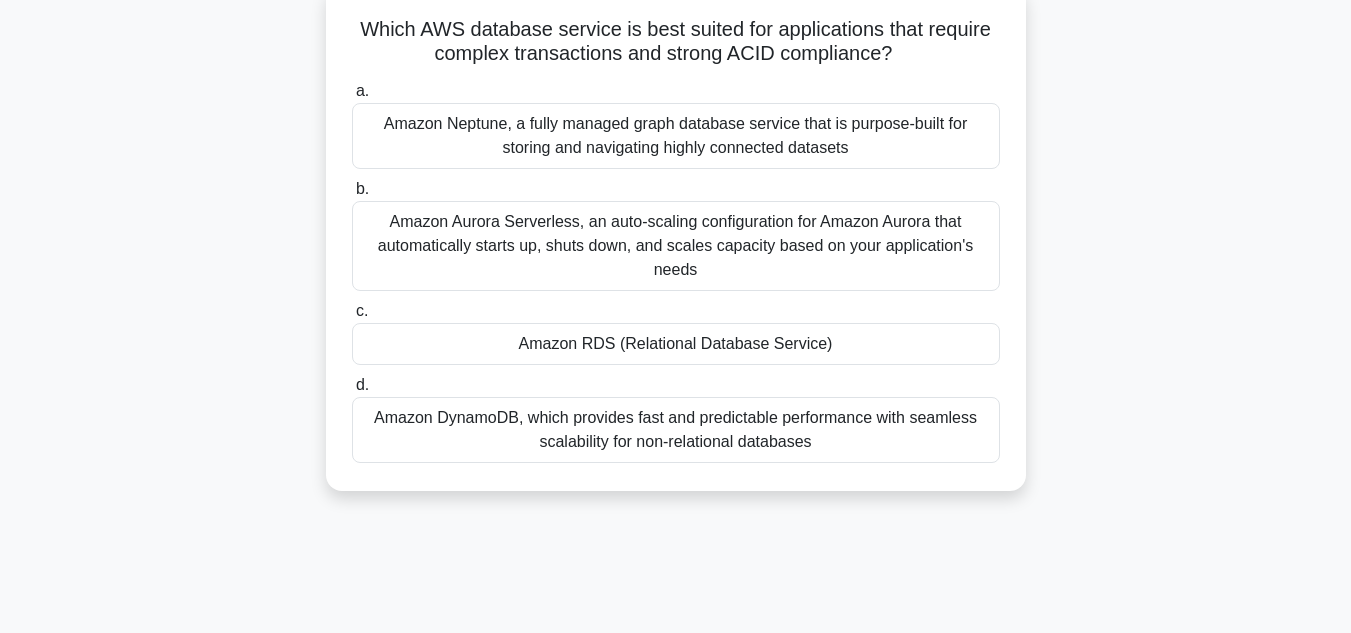 click on "Amazon Neptune, a fully managed graph database service that is purpose-built for storing and navigating highly connected datasets" at bounding box center (676, 136) 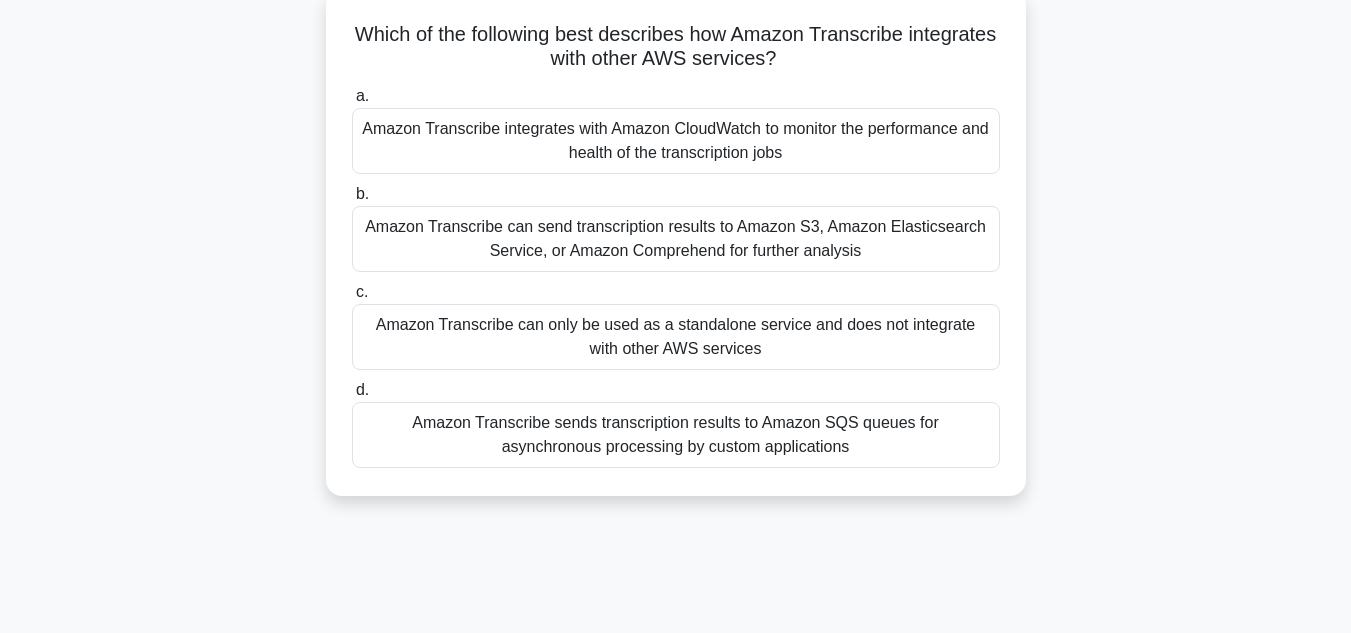 scroll, scrollTop: 0, scrollLeft: 0, axis: both 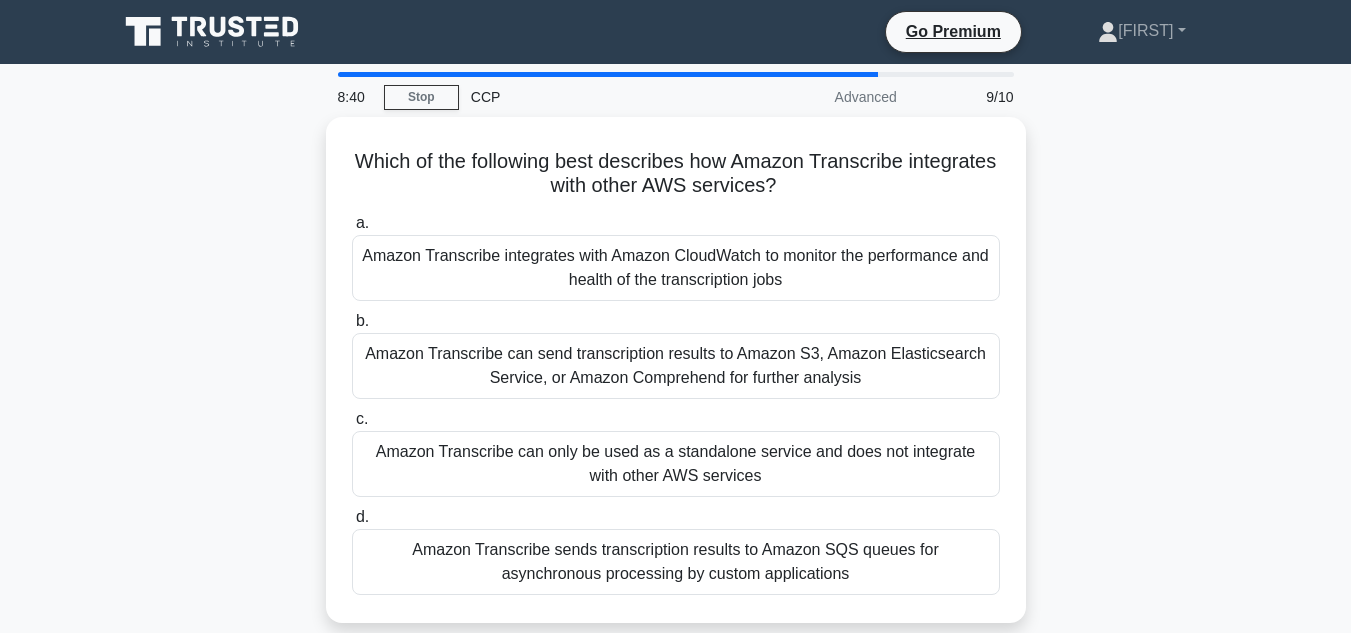 click on "Which of the following best describes how Amazon Transcribe integrates with other AWS services?
.spinner_0XTQ{transform-origin:center;animation:spinner_y6GP .75s linear infinite}@keyframes spinner_y6GP{100%{transform:rotate(360deg)}}
a.
Amazon Transcribe integrates with Amazon CloudWatch to monitor the performance and health of the transcription jobs
b. c. d." at bounding box center (676, 382) 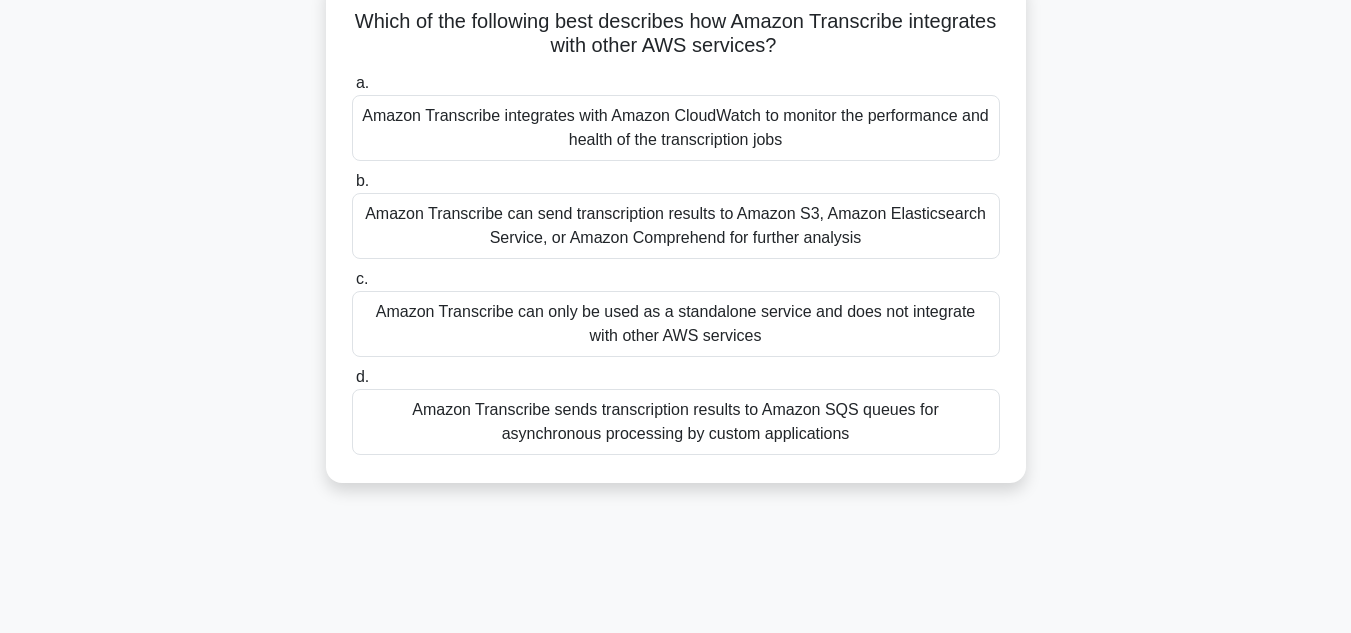 scroll, scrollTop: 142, scrollLeft: 0, axis: vertical 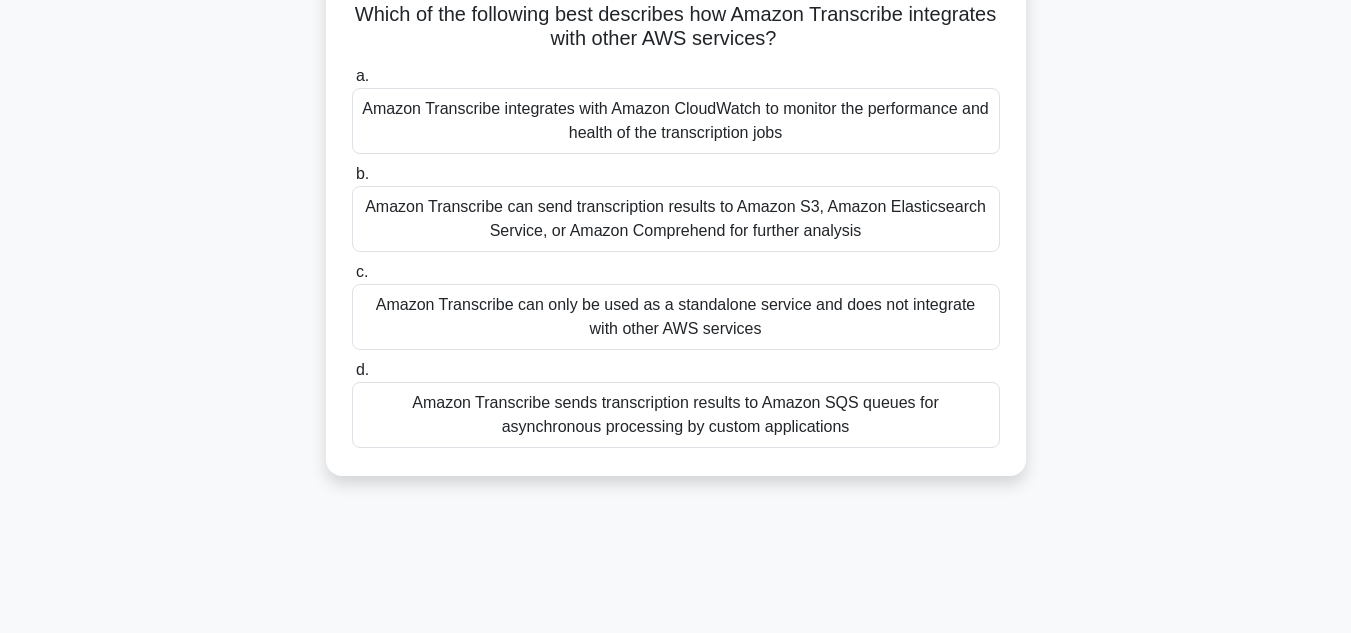 click on "Amazon Transcribe can send transcription results to Amazon S3, Amazon Elasticsearch Service, or Amazon Comprehend for further analysis" at bounding box center (676, 219) 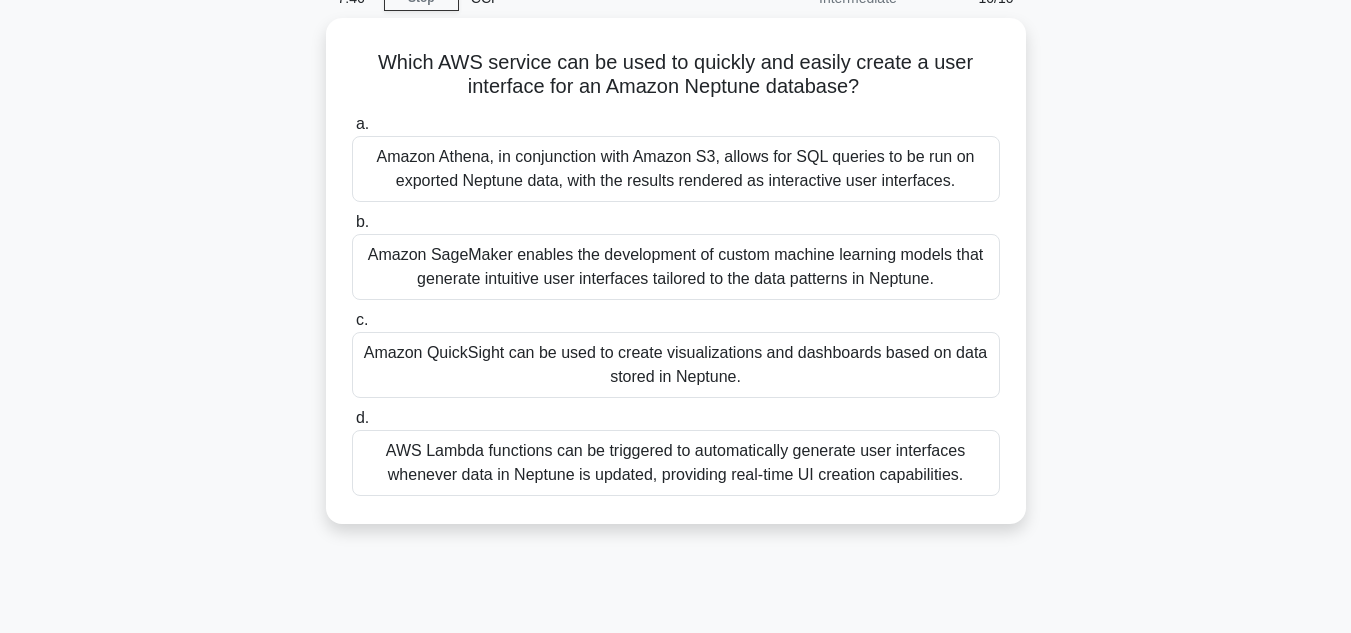 scroll, scrollTop: 97, scrollLeft: 0, axis: vertical 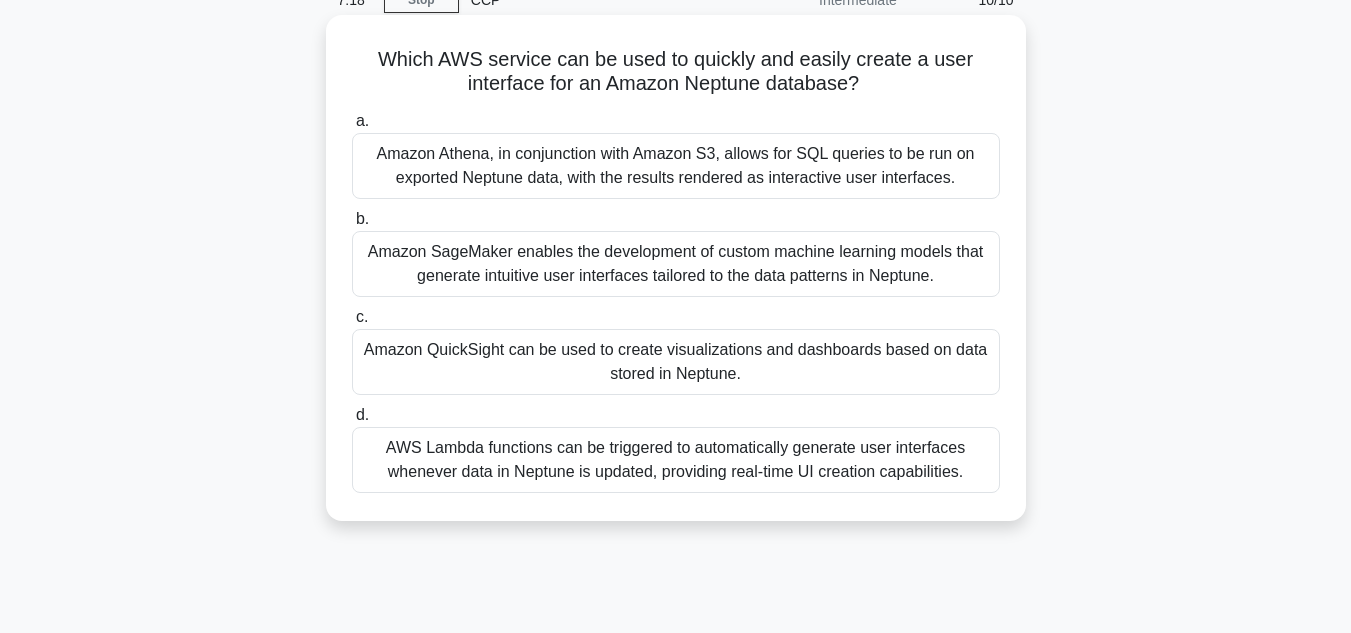 click on "Amazon QuickSight can be used to create visualizations and dashboards based on data stored in Neptune." at bounding box center [676, 362] 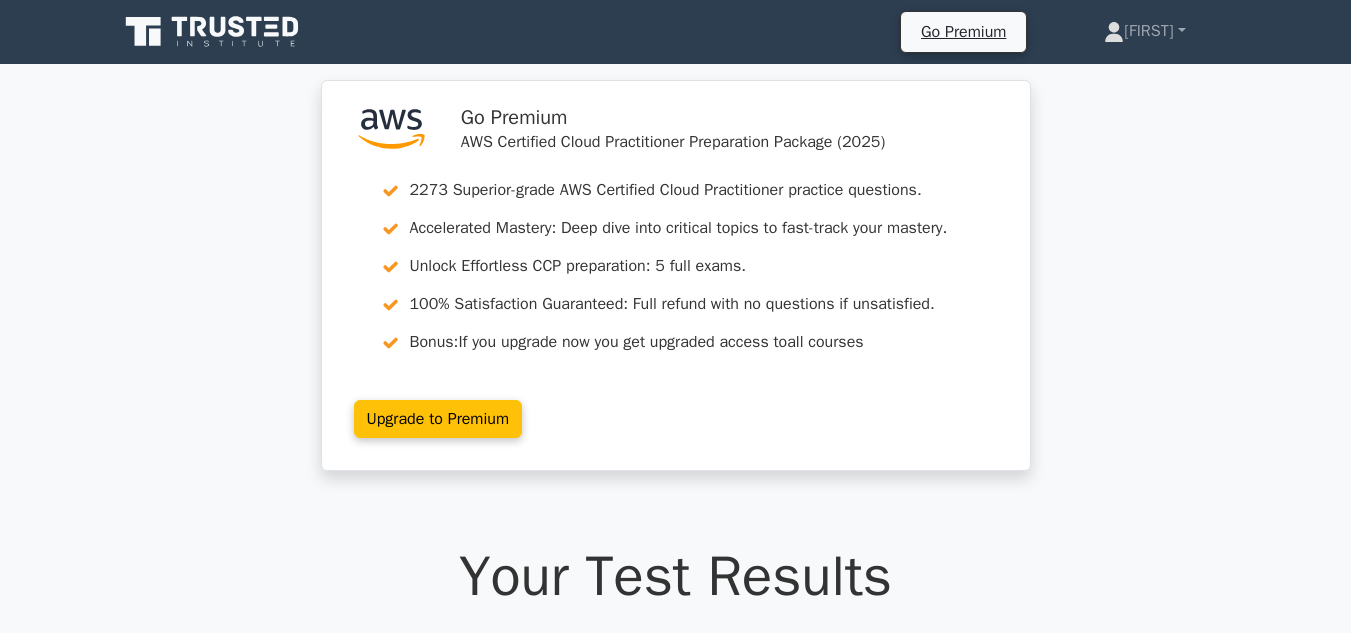 scroll, scrollTop: 486, scrollLeft: 0, axis: vertical 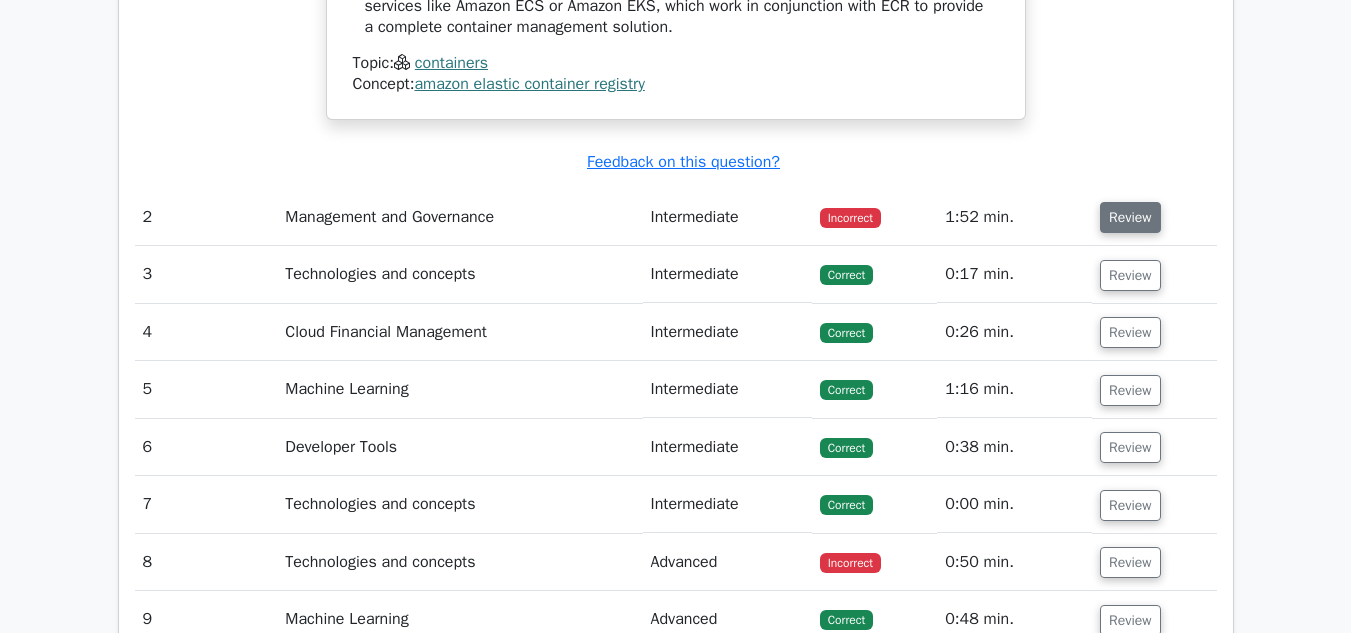 click on "Review" at bounding box center (1130, 217) 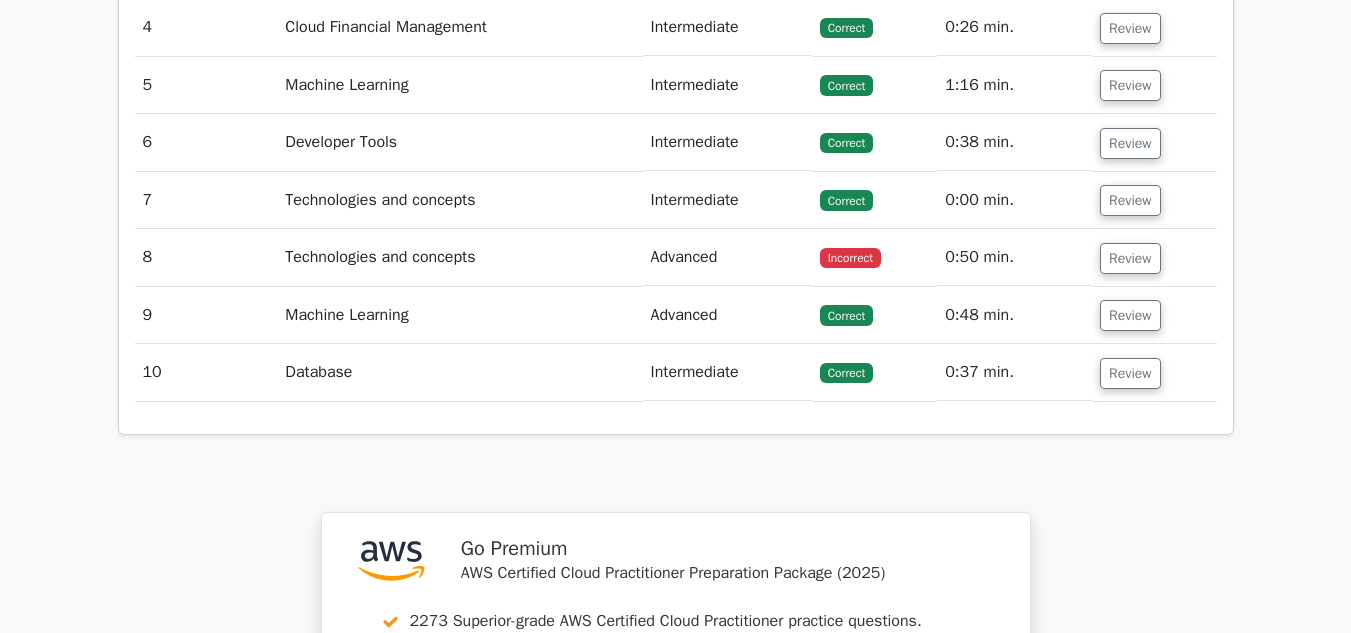 scroll, scrollTop: 3472, scrollLeft: 0, axis: vertical 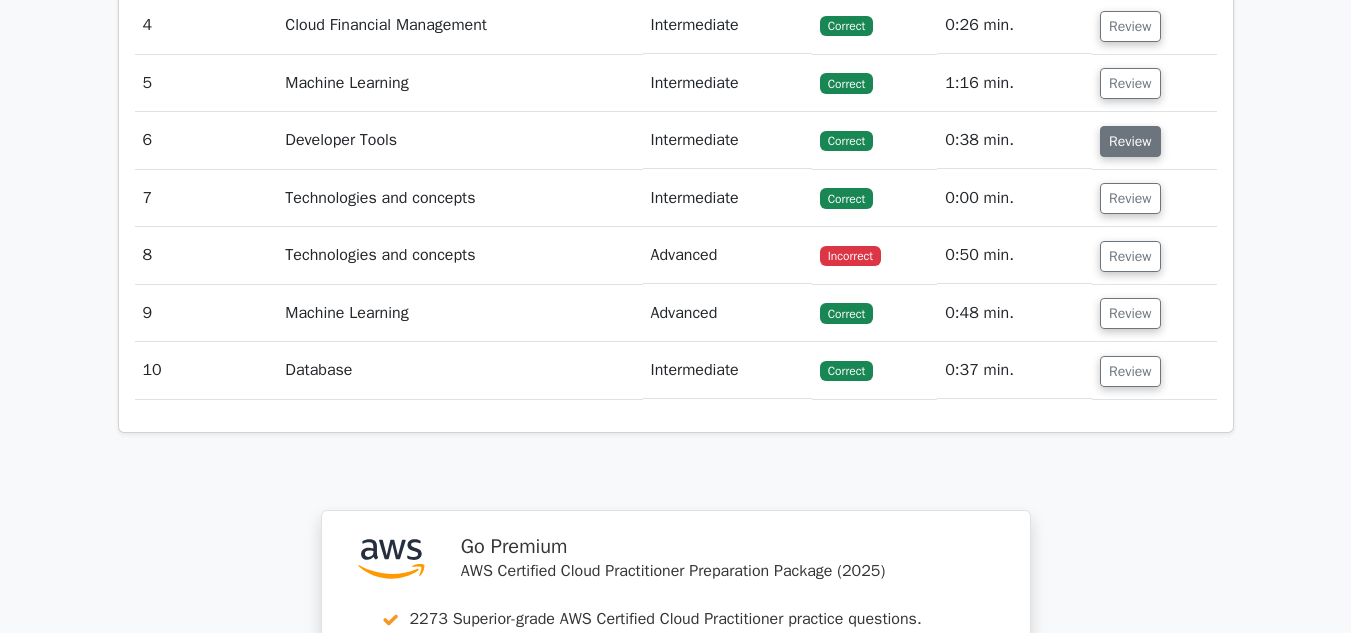 click on "Review" at bounding box center (1130, 141) 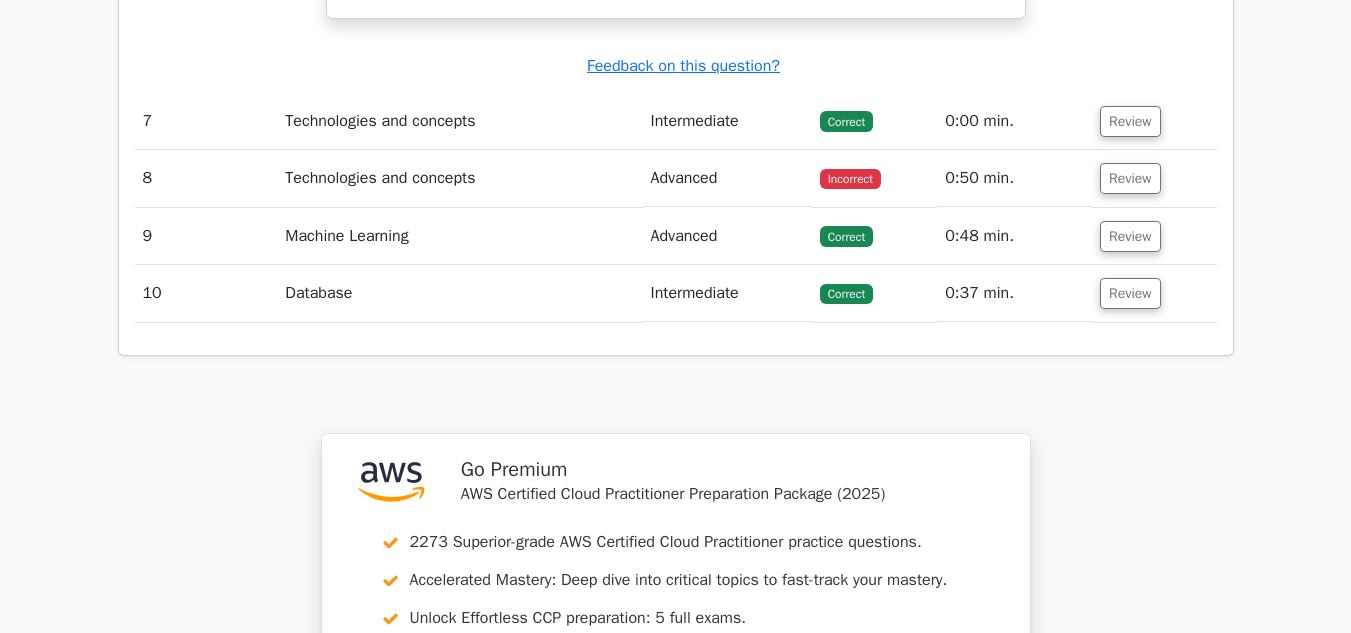scroll, scrollTop: 4462, scrollLeft: 0, axis: vertical 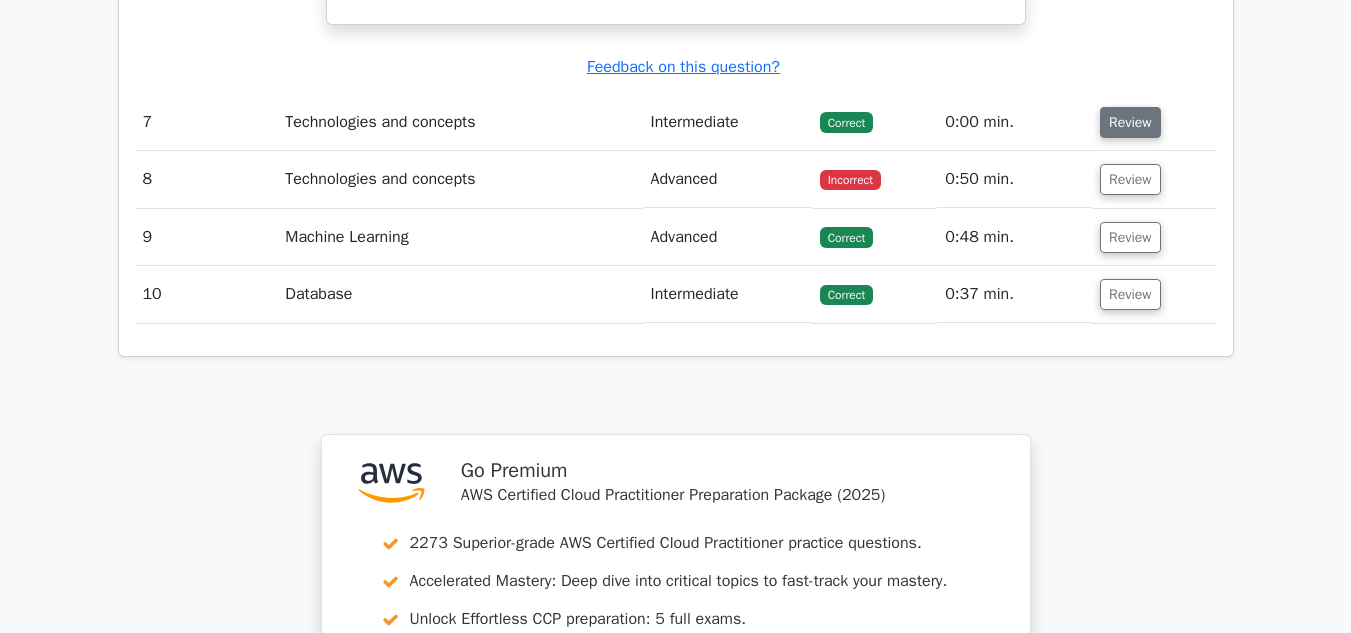 click on "Review" at bounding box center [1130, 122] 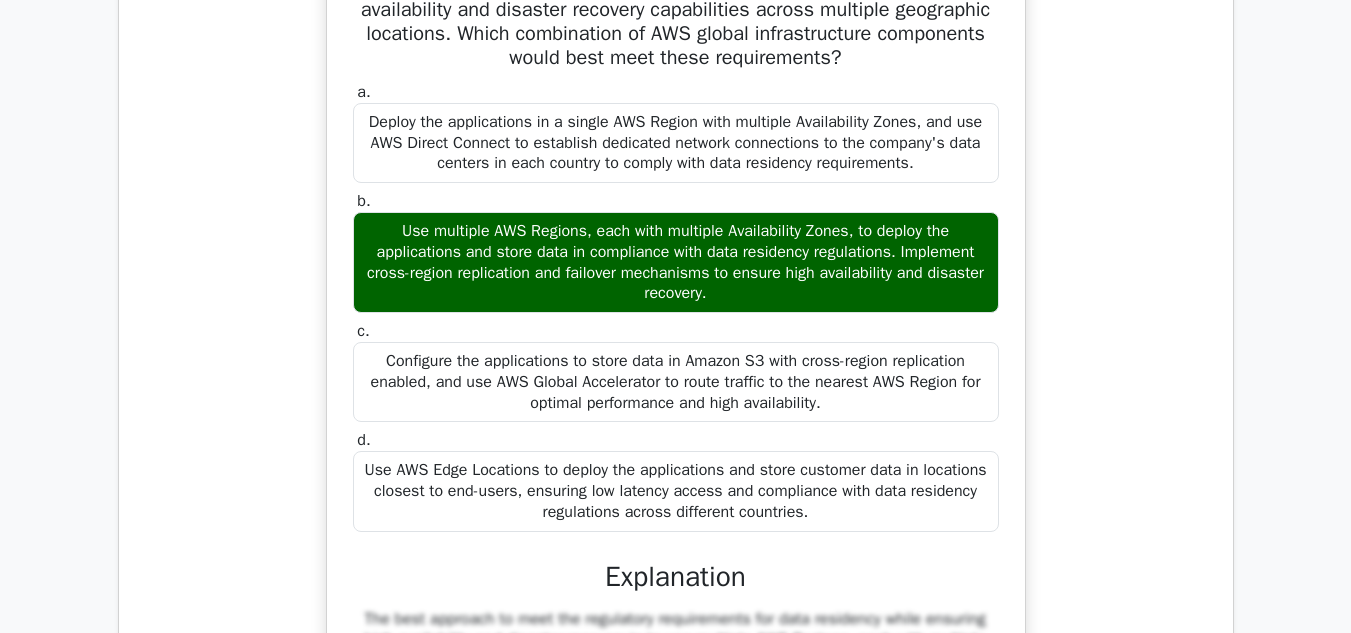 scroll, scrollTop: 4746, scrollLeft: 0, axis: vertical 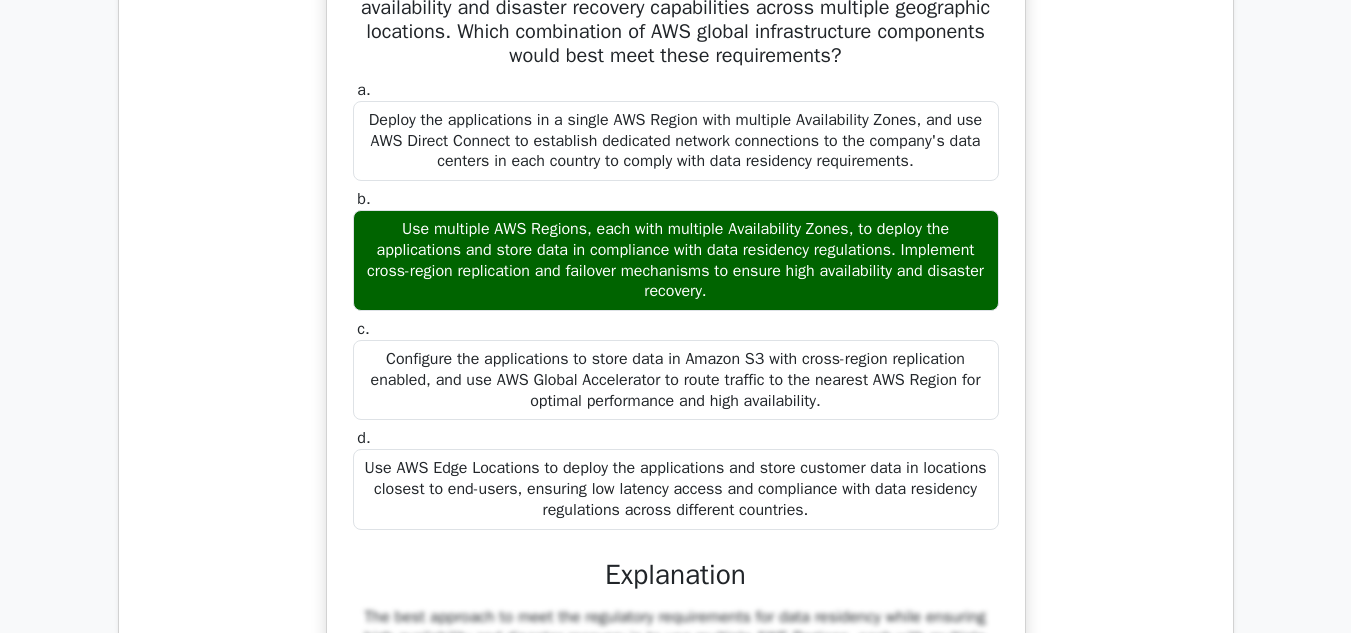 click on "A global financial services company is planning to migrate its core banking applications to AWS. The applications have strict regulatory requirements for data residency, requiring customer data to be stored and processed within specific countries. The company also needs to ensure high availability and disaster recovery capabilities across multiple geographic locations. Which combination of AWS global infrastructure components would best meet these requirements?
a.
b.
c. d." at bounding box center [676, 415] 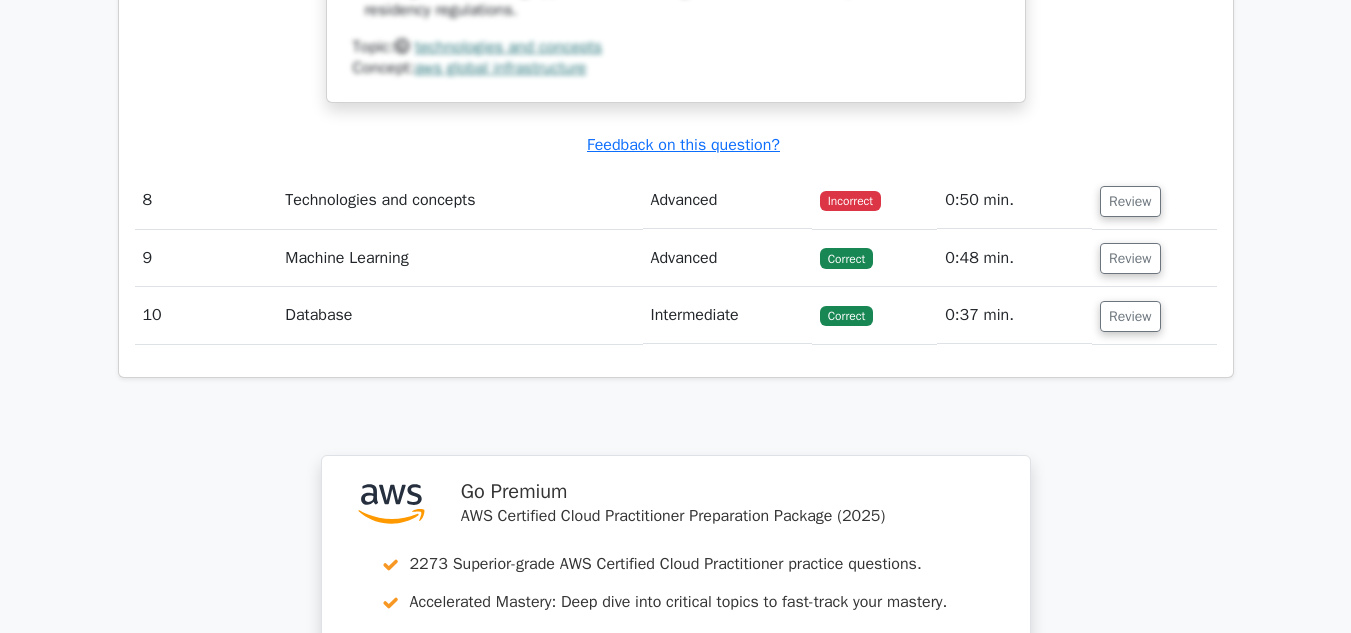 scroll, scrollTop: 5642, scrollLeft: 0, axis: vertical 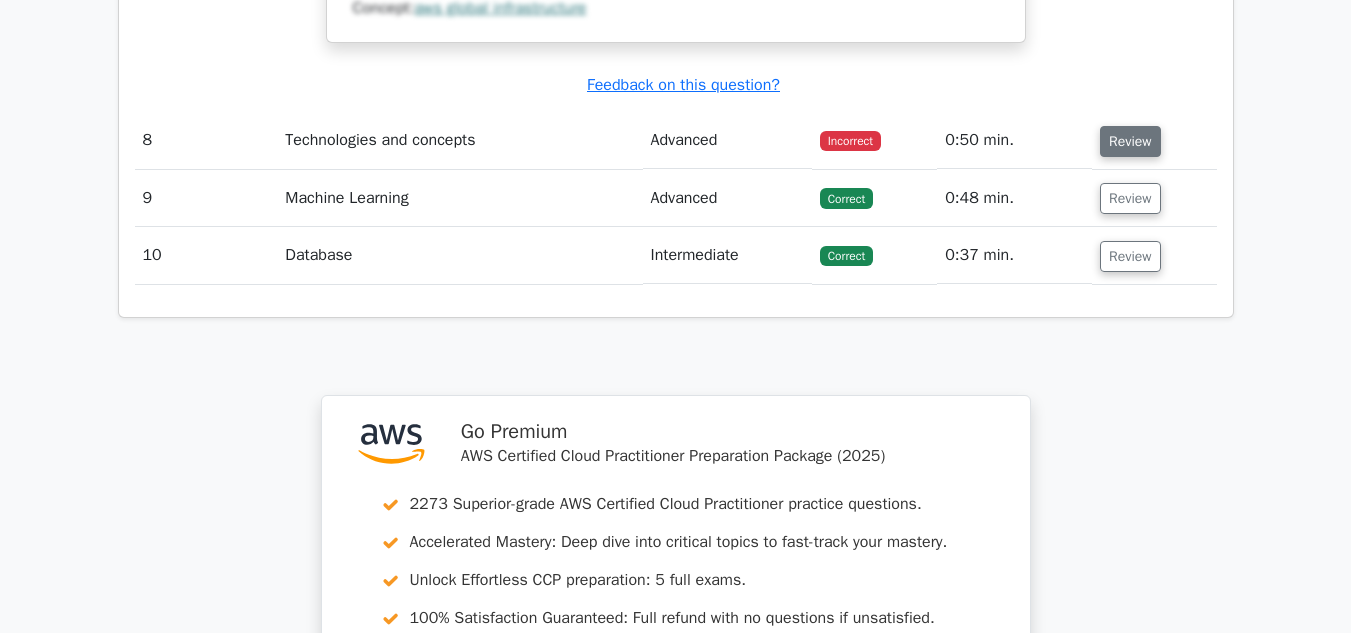 click on "Review" at bounding box center [1130, 141] 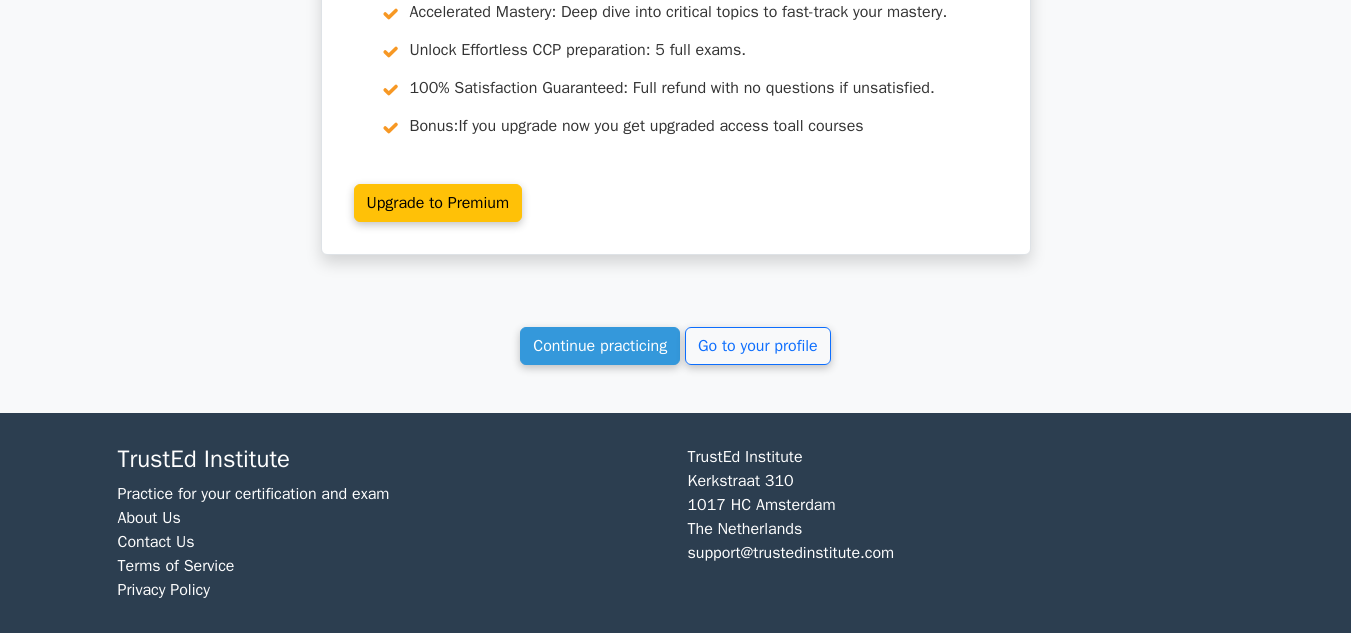 scroll, scrollTop: 7100, scrollLeft: 0, axis: vertical 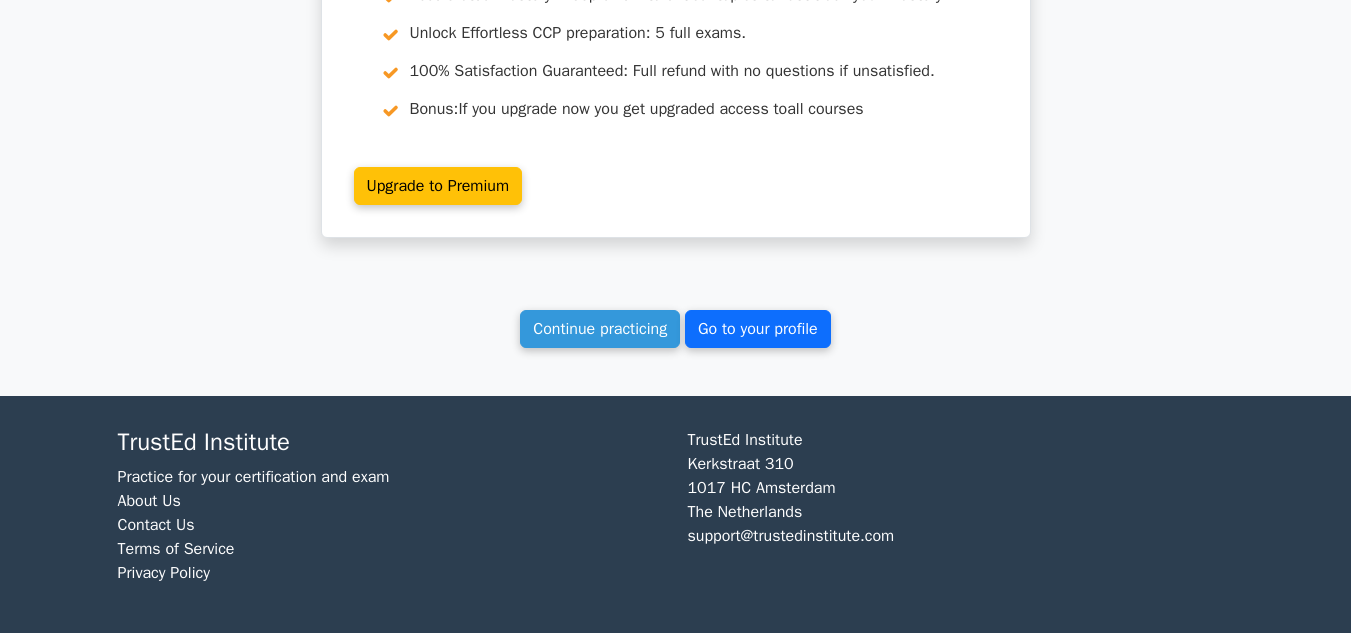 click on "Go to your profile" at bounding box center (758, 329) 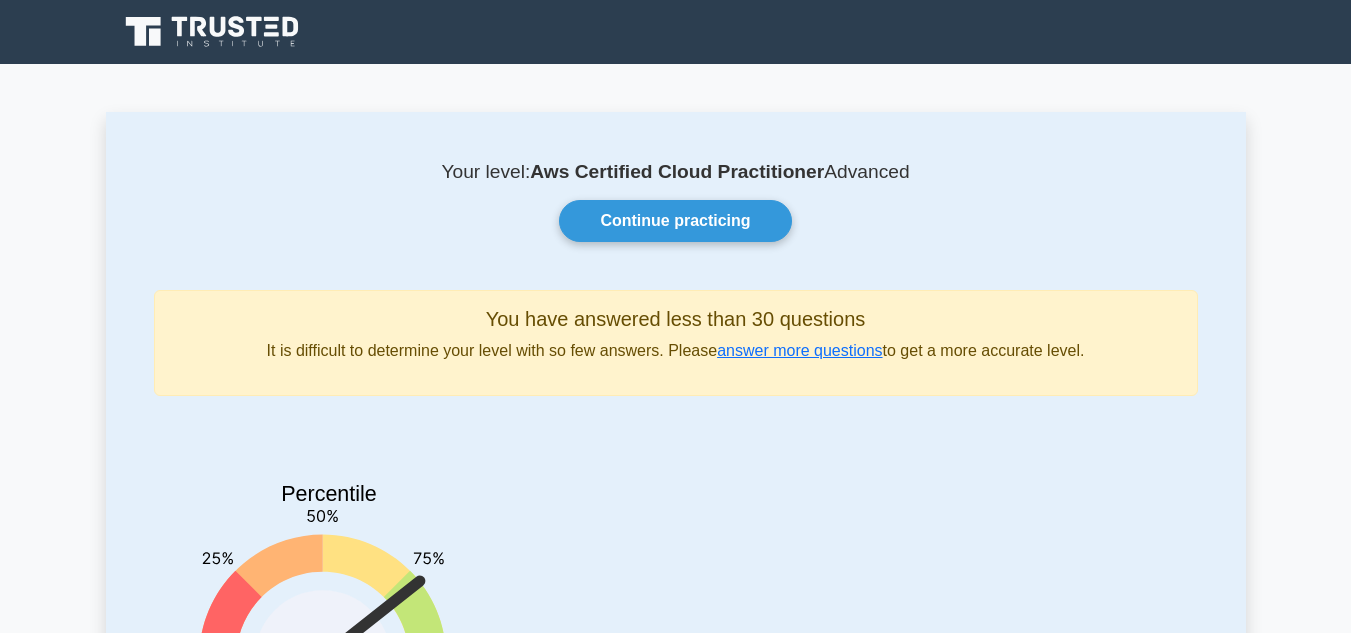 scroll, scrollTop: 0, scrollLeft: 0, axis: both 